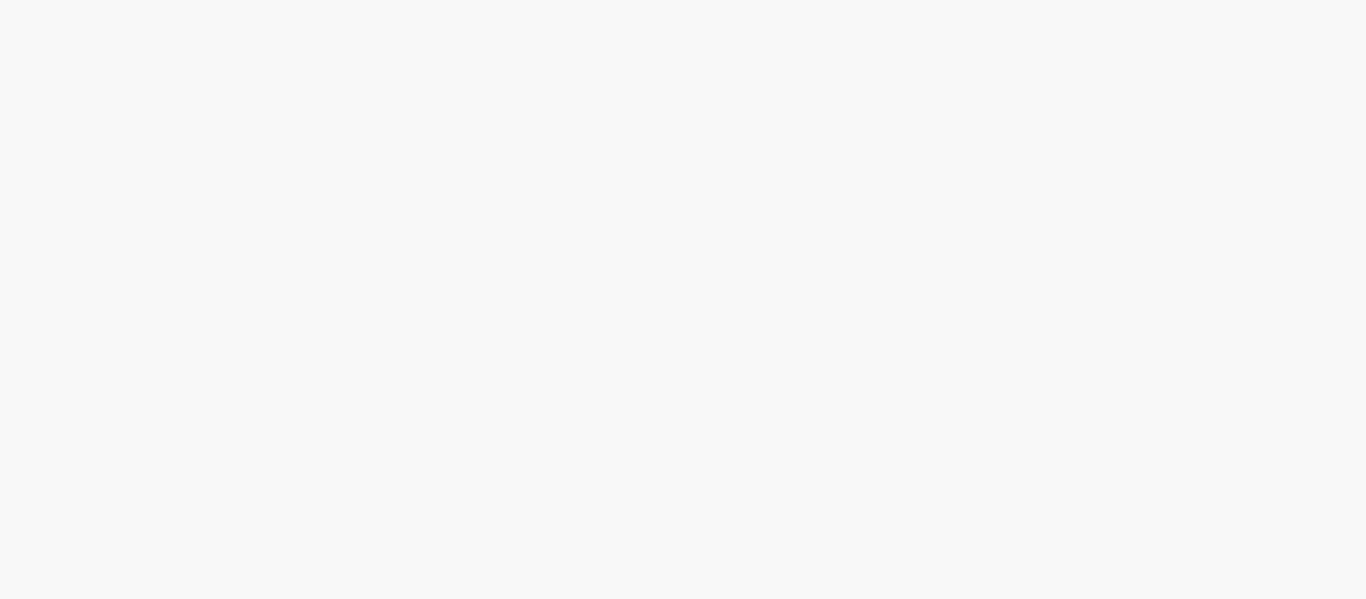 scroll, scrollTop: 0, scrollLeft: 0, axis: both 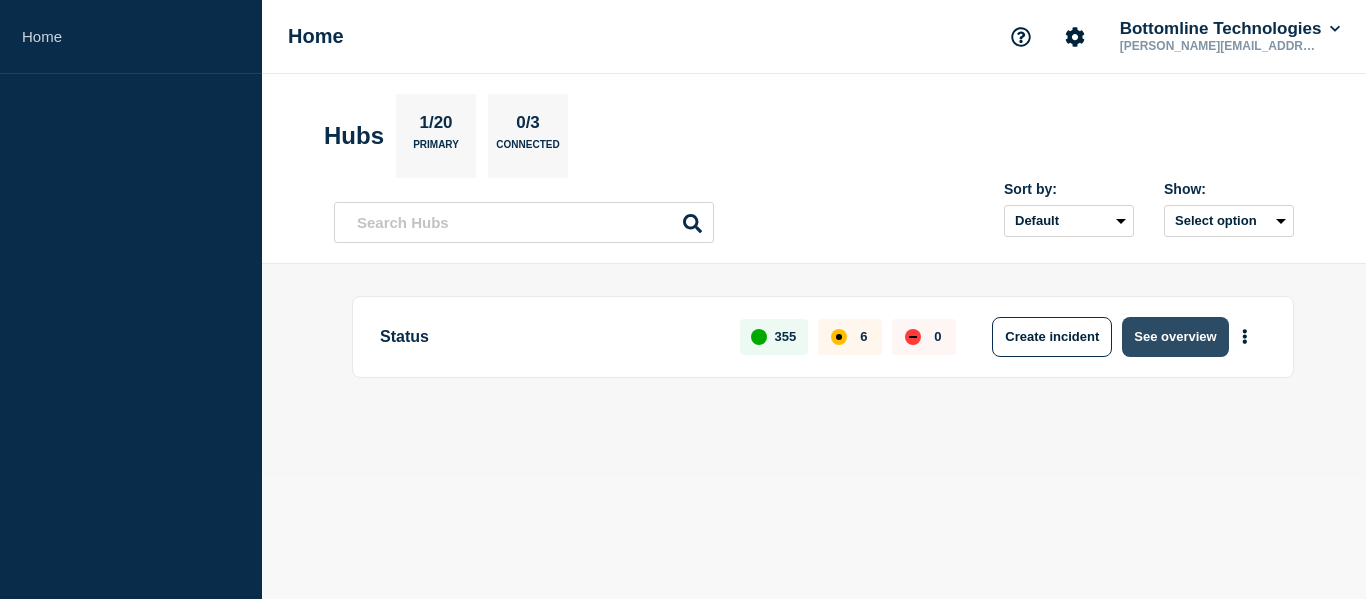 click on "See overview" at bounding box center [1175, 337] 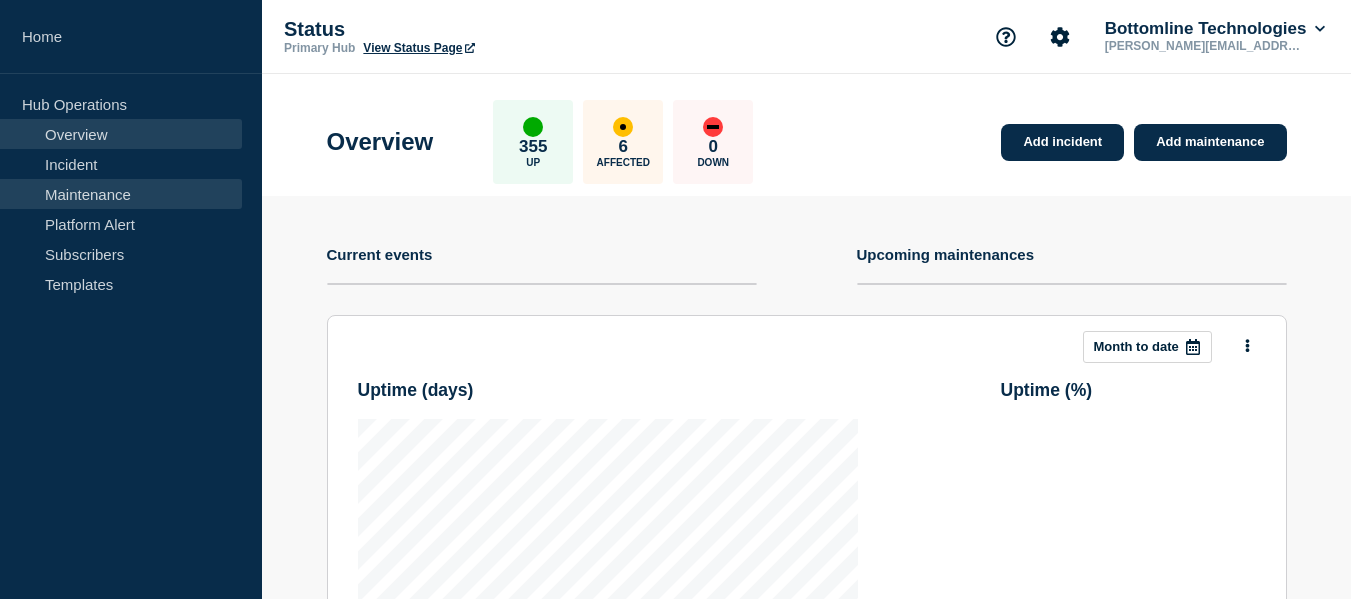 click on "Maintenance" at bounding box center (121, 194) 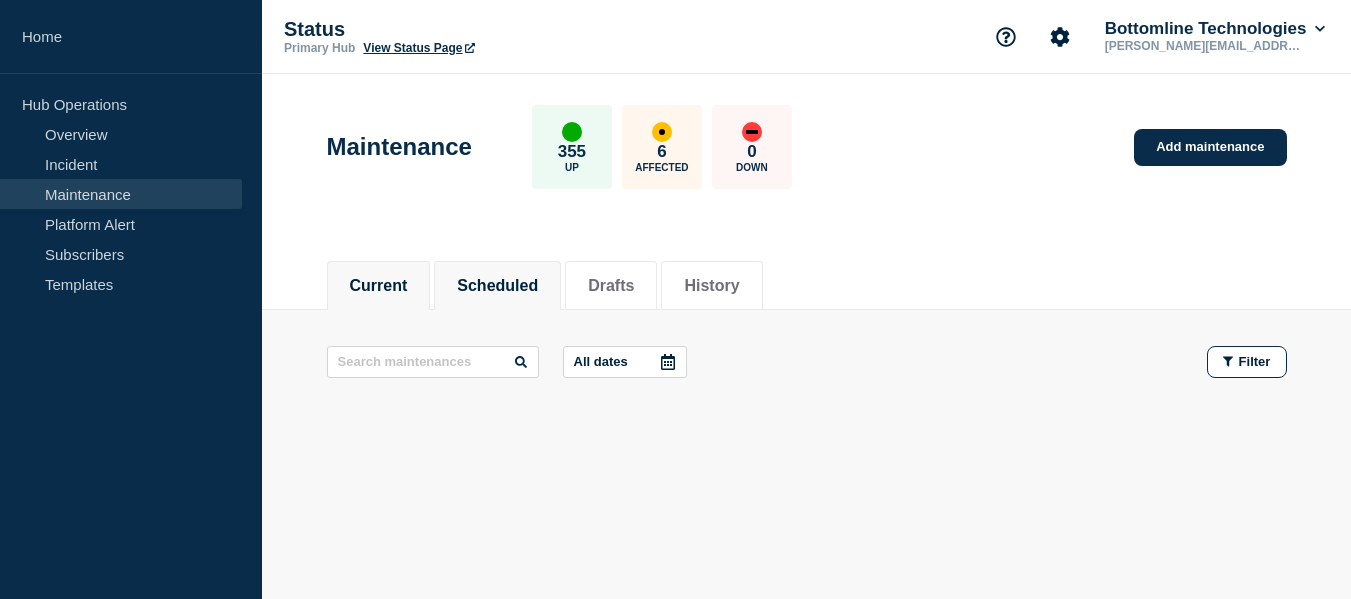 click on "Scheduled" at bounding box center (497, 286) 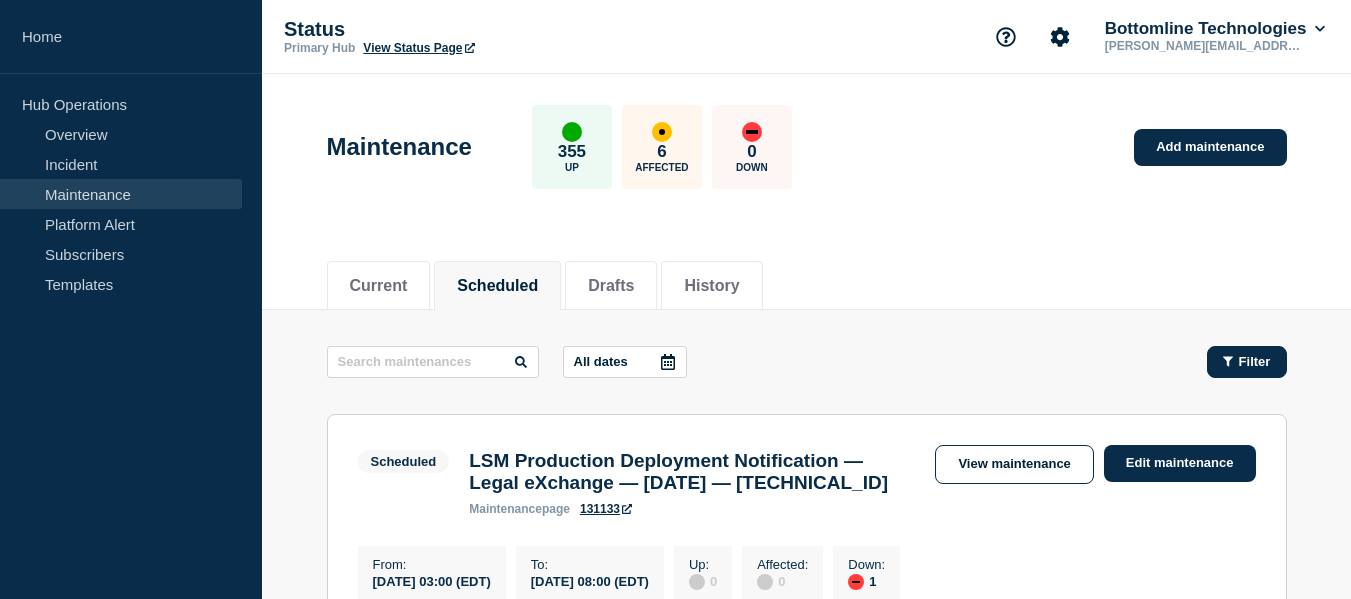 click on "Filter" at bounding box center (1255, 361) 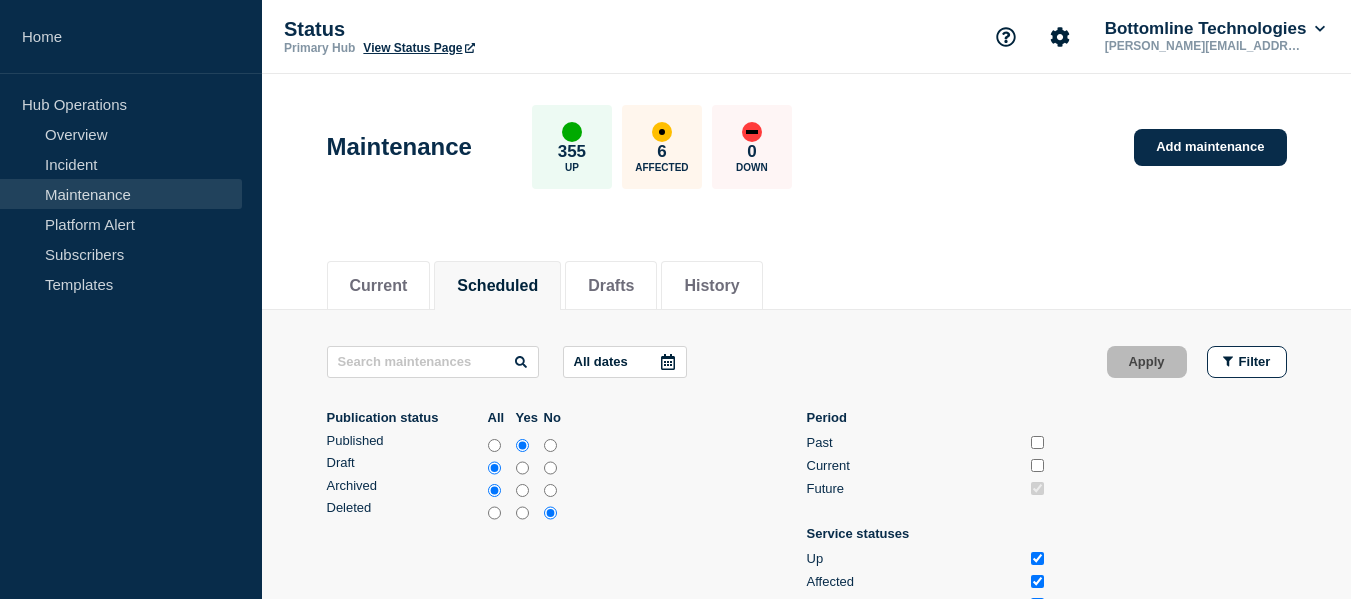 scroll, scrollTop: 100, scrollLeft: 0, axis: vertical 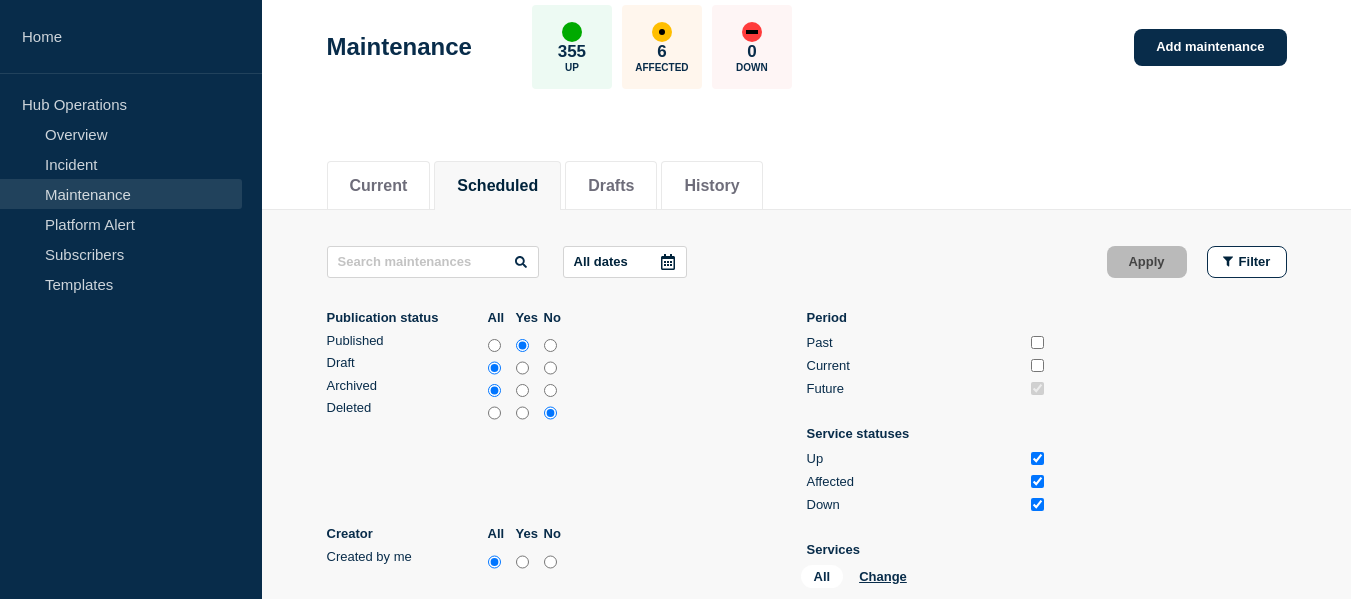 click 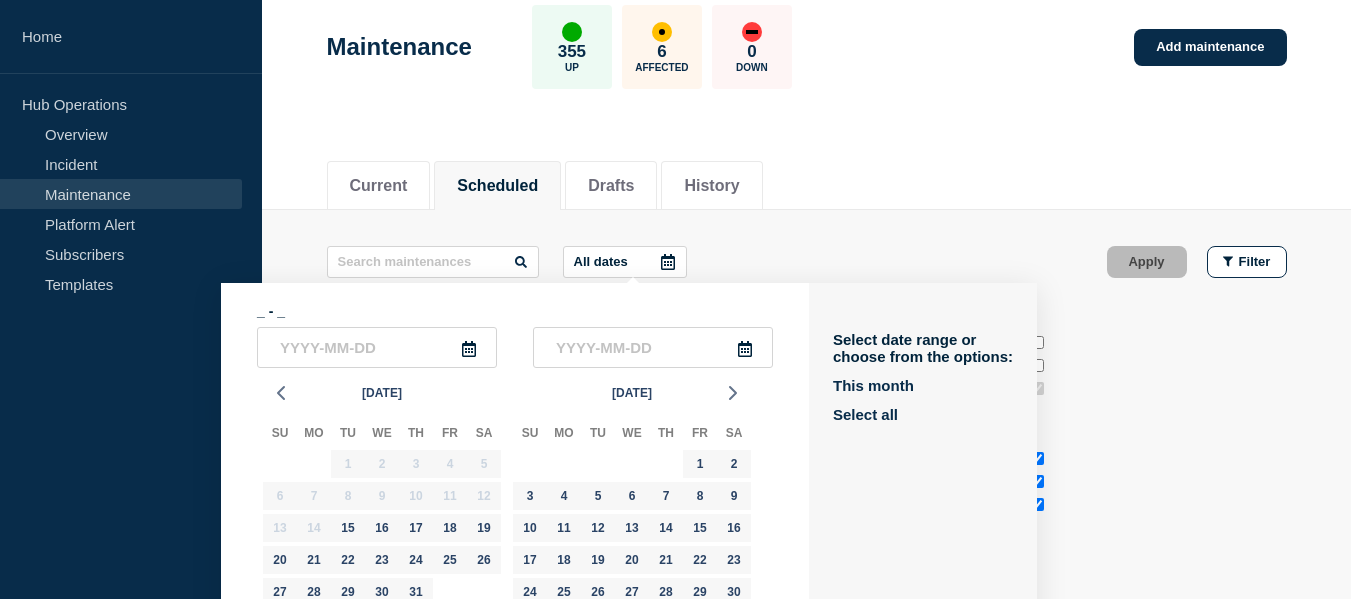 scroll, scrollTop: 167, scrollLeft: 0, axis: vertical 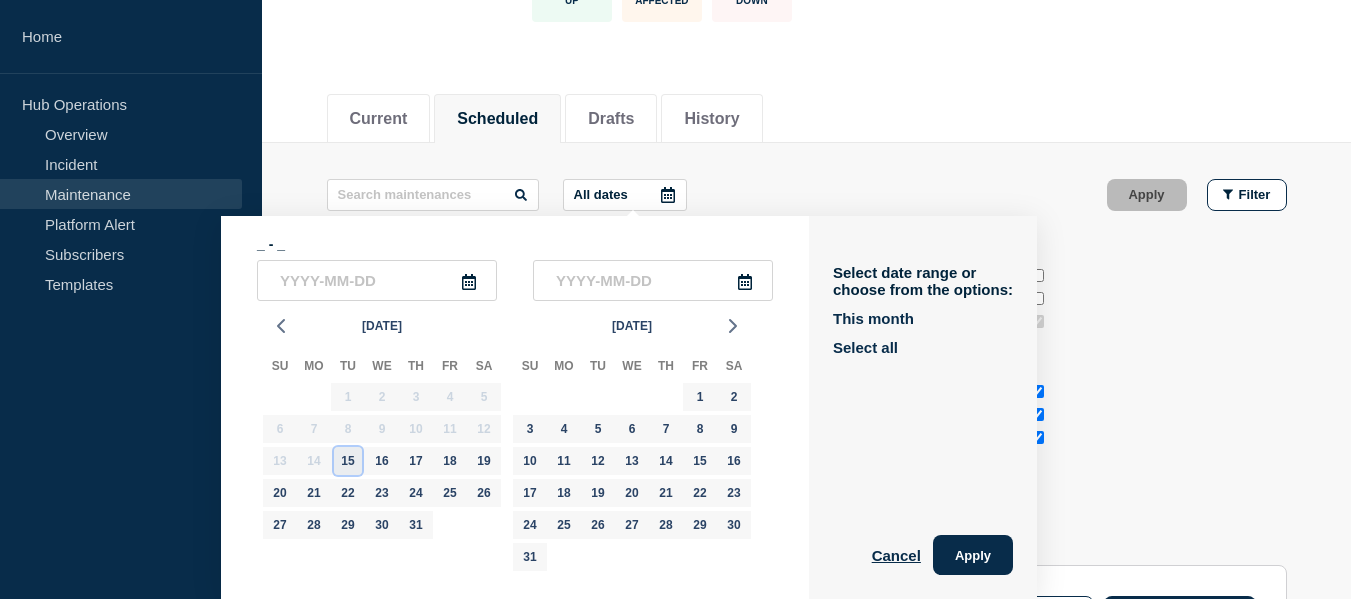 click on "15" 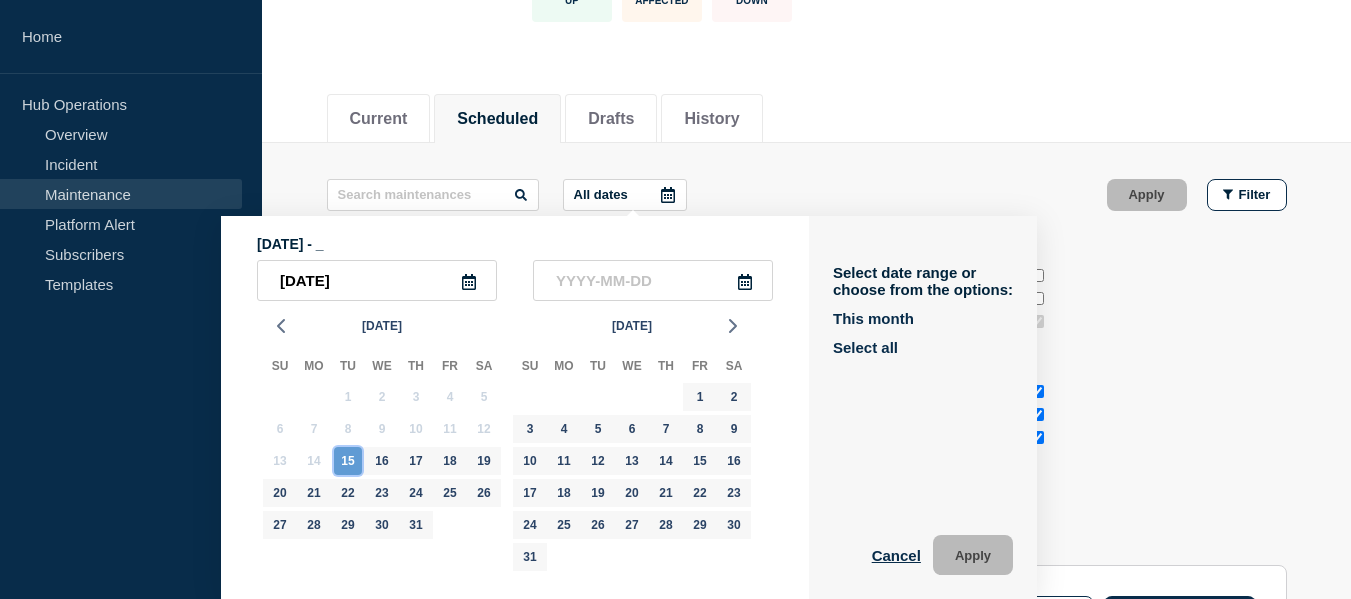 click on "15" 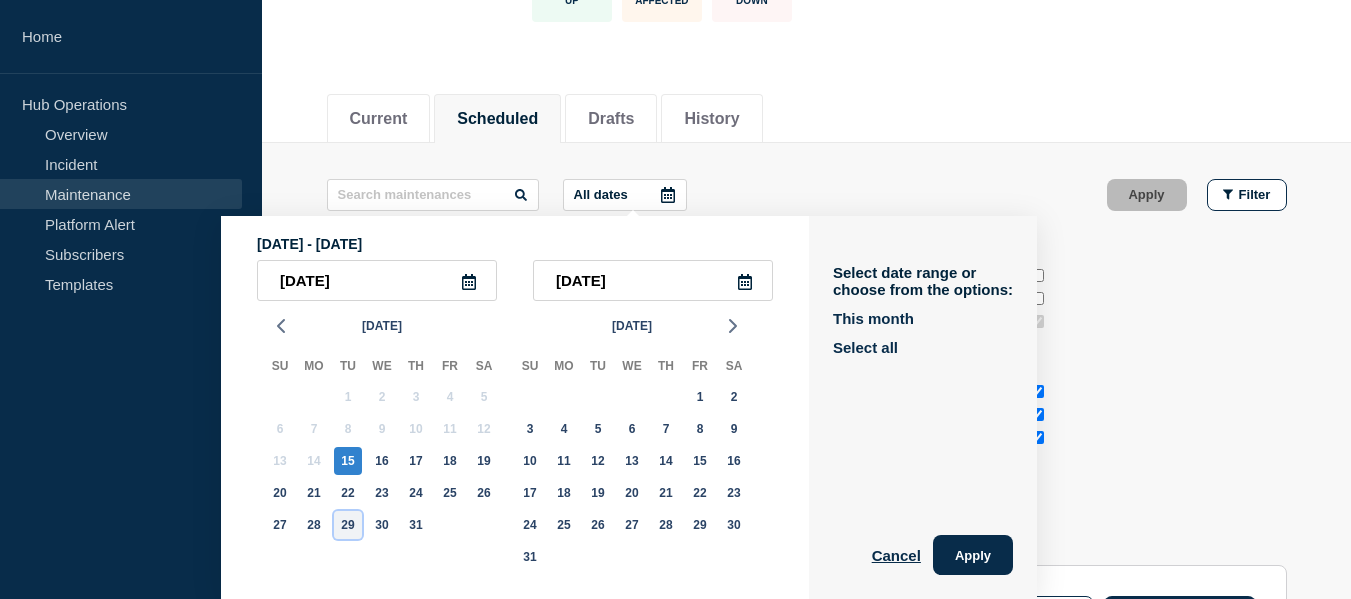 click on "29" 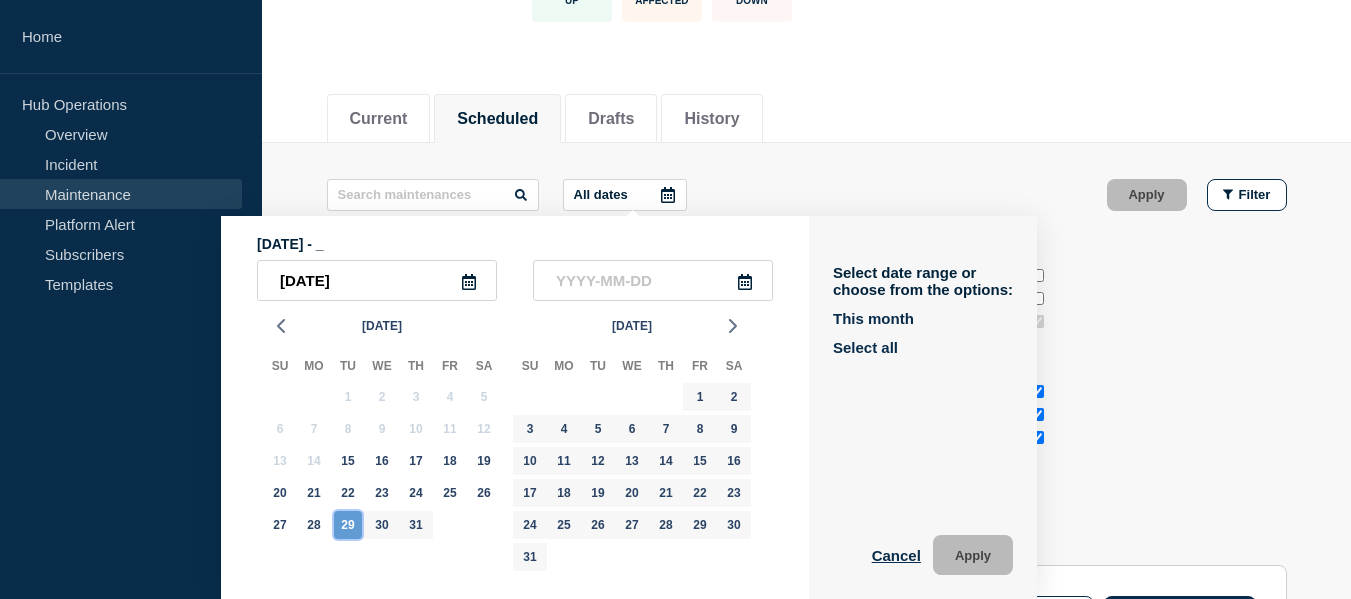 click on "29" 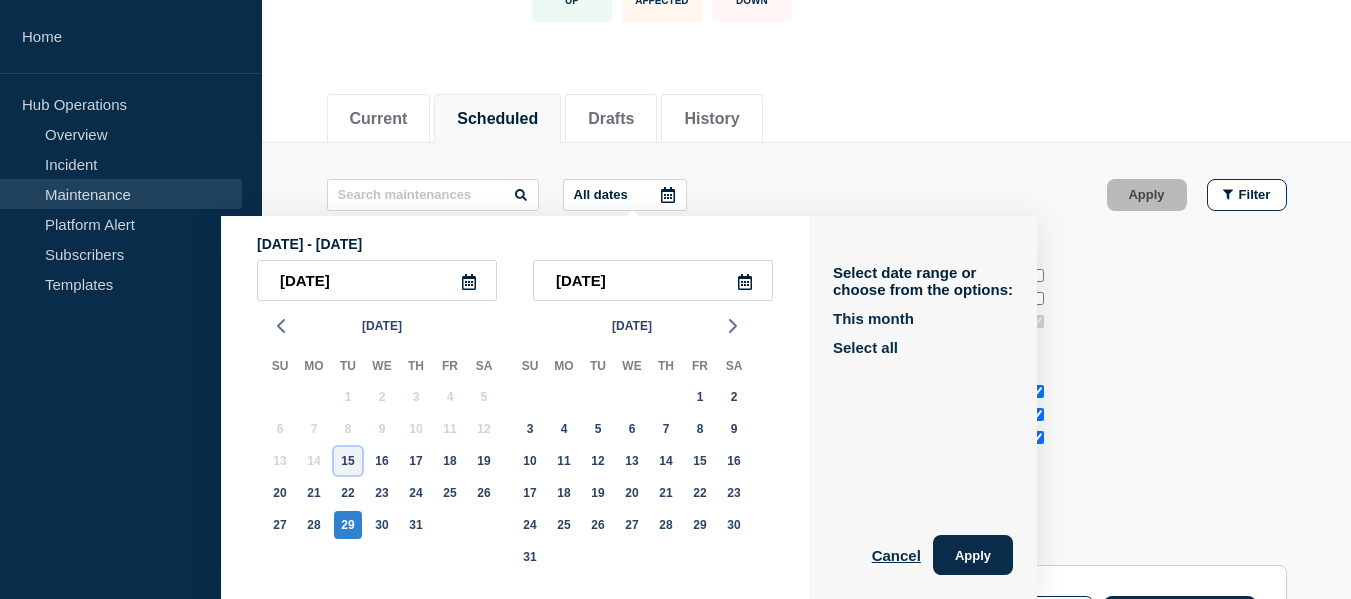 click on "15" 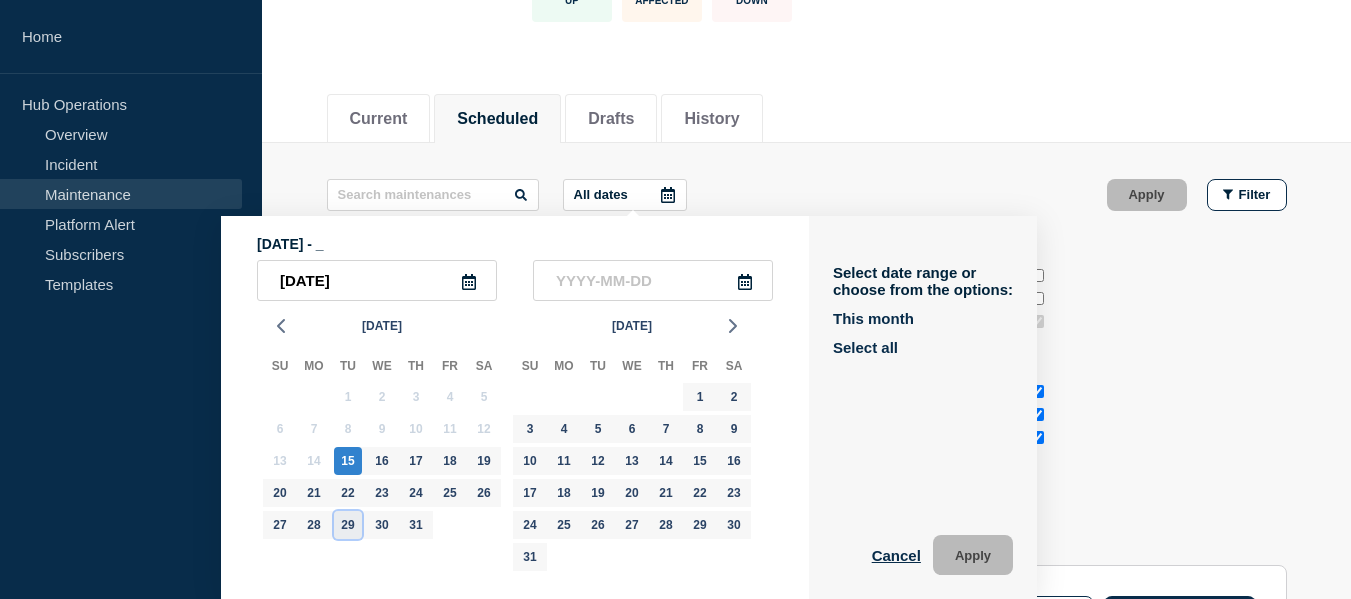 click on "29" 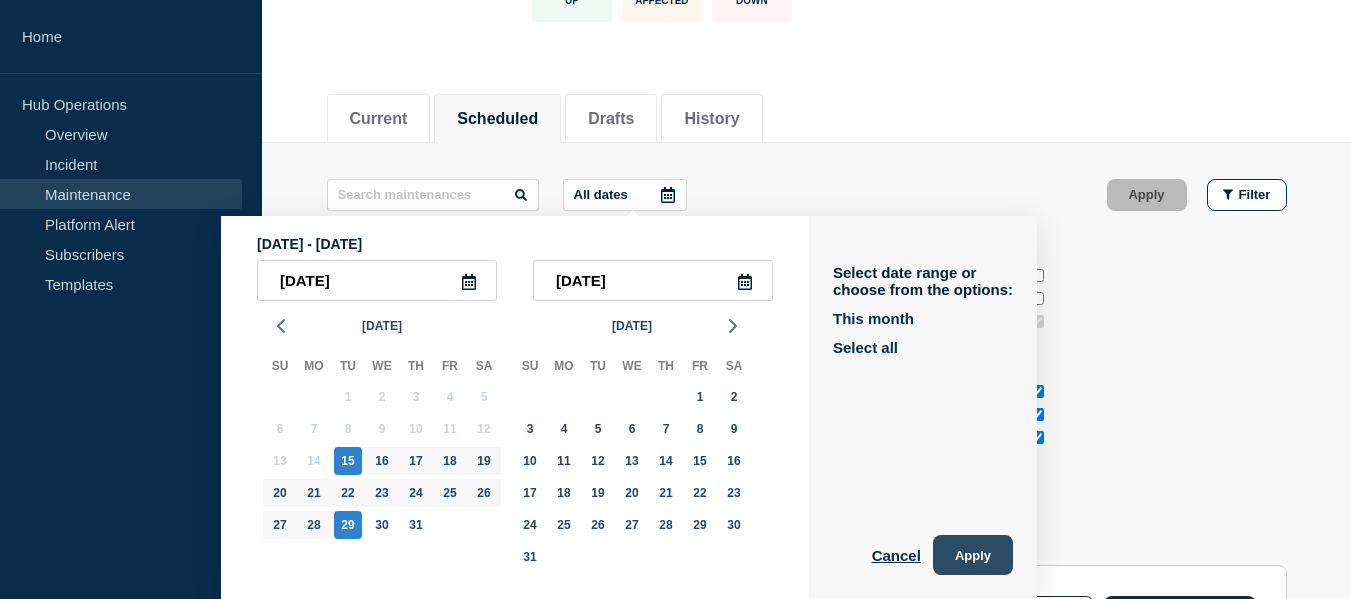 click on "Apply" at bounding box center [973, 555] 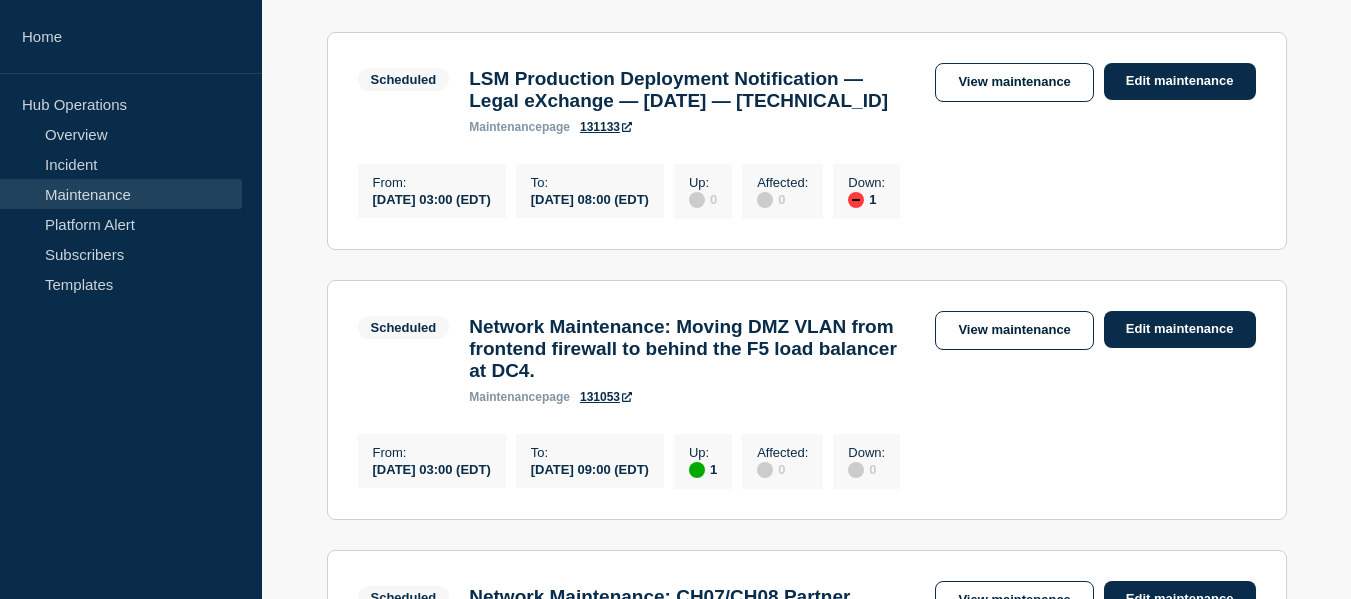 scroll, scrollTop: 800, scrollLeft: 0, axis: vertical 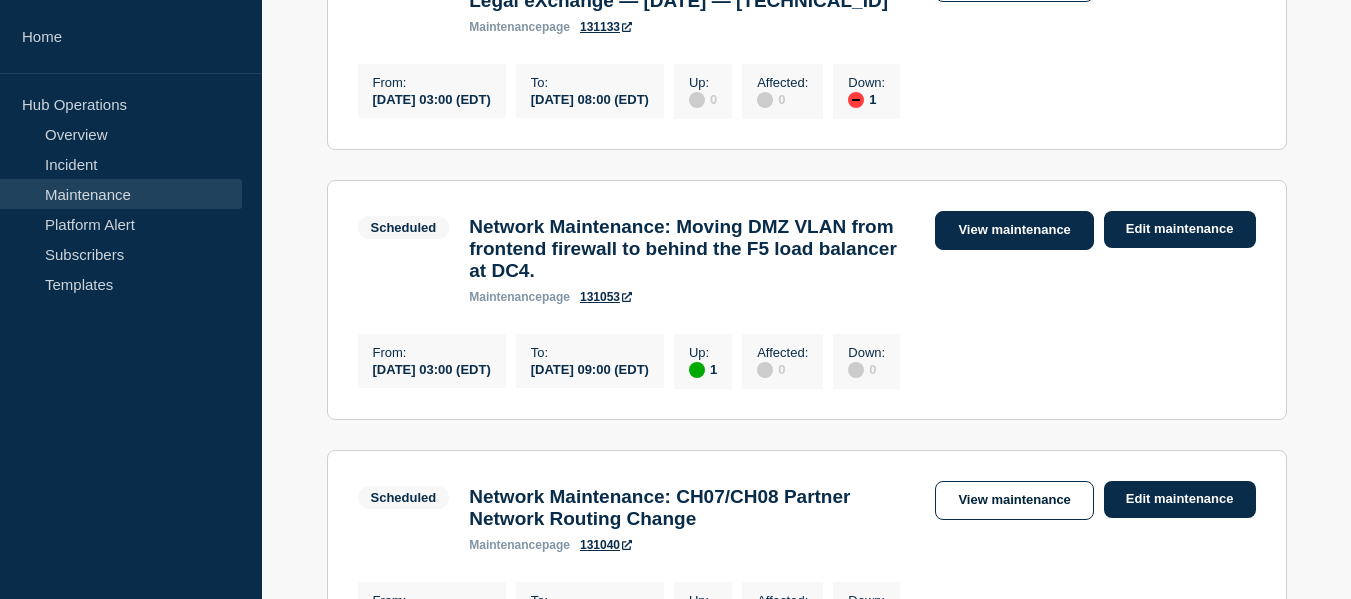 click on "View maintenance" at bounding box center (1014, 230) 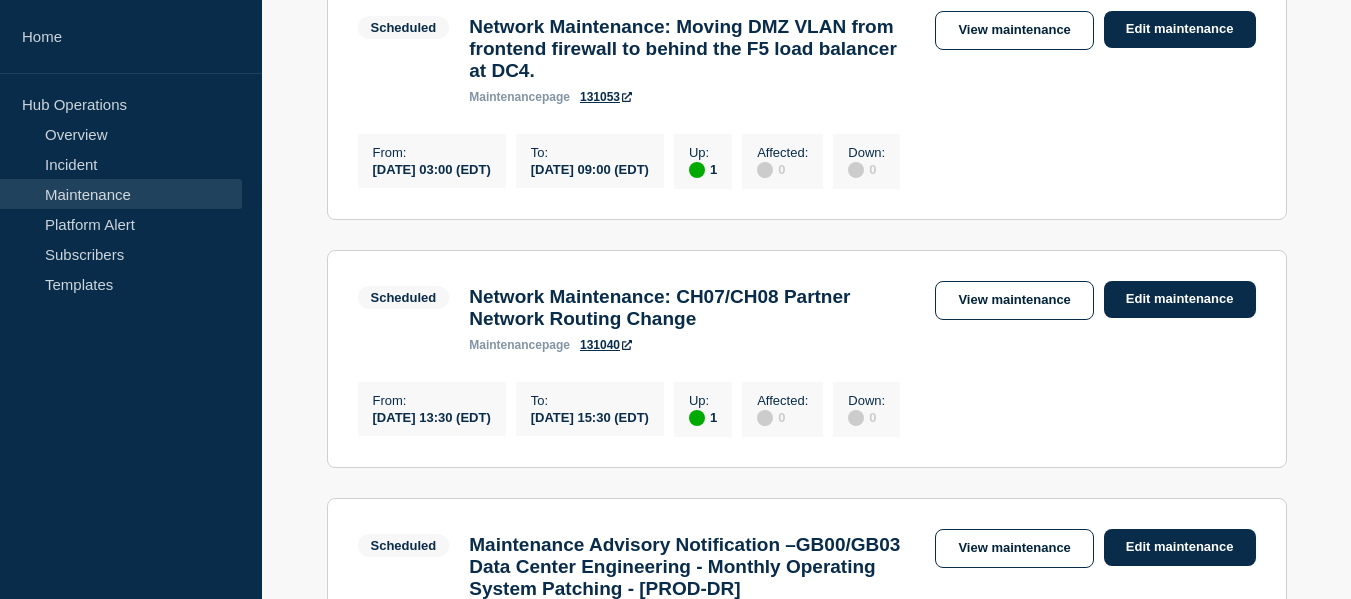scroll, scrollTop: 1100, scrollLeft: 0, axis: vertical 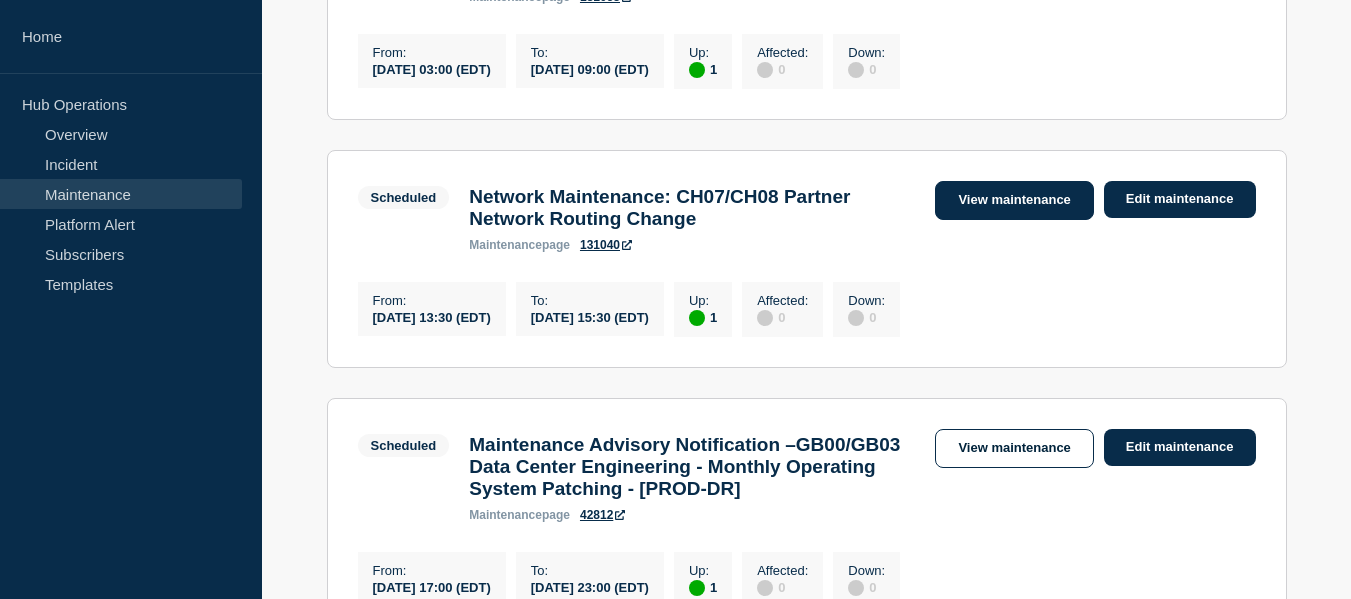 click on "View maintenance" at bounding box center [1014, 200] 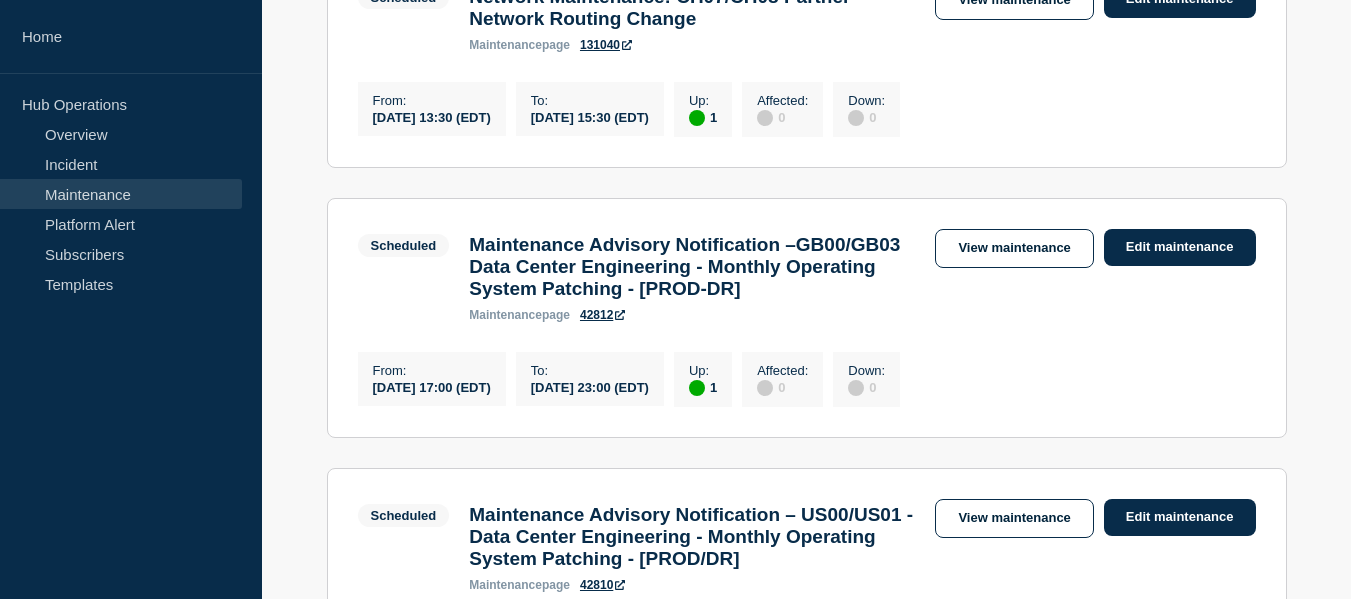 scroll, scrollTop: 1400, scrollLeft: 0, axis: vertical 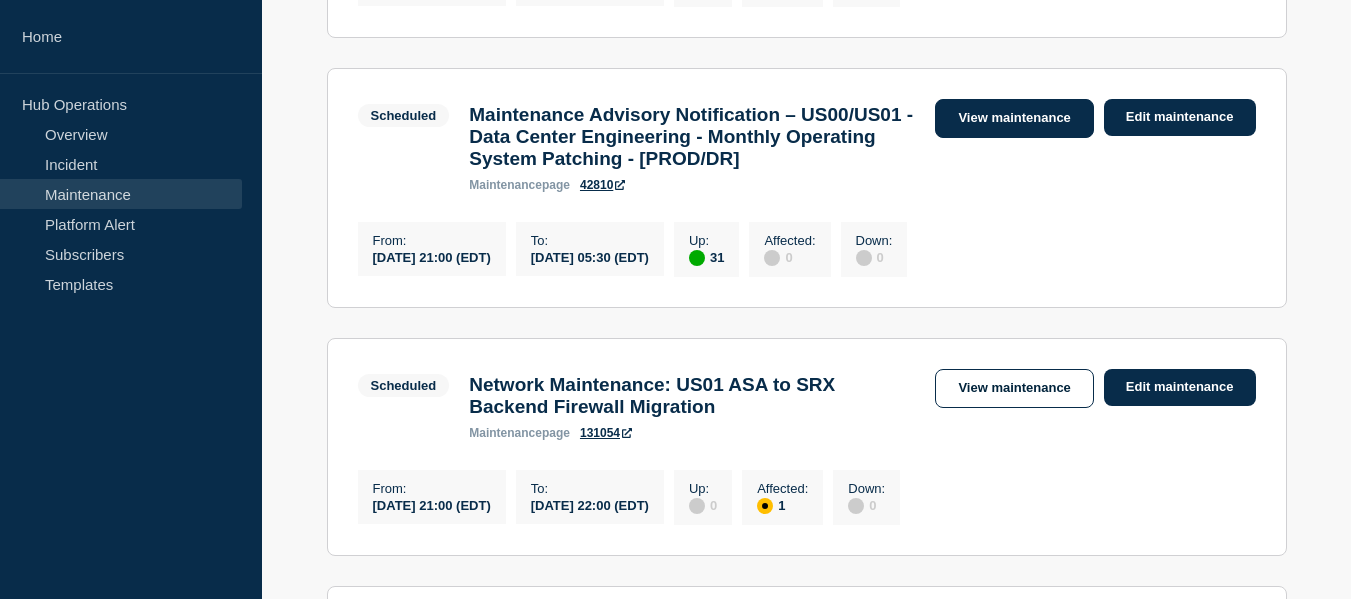 click on "View maintenance" at bounding box center (1014, 118) 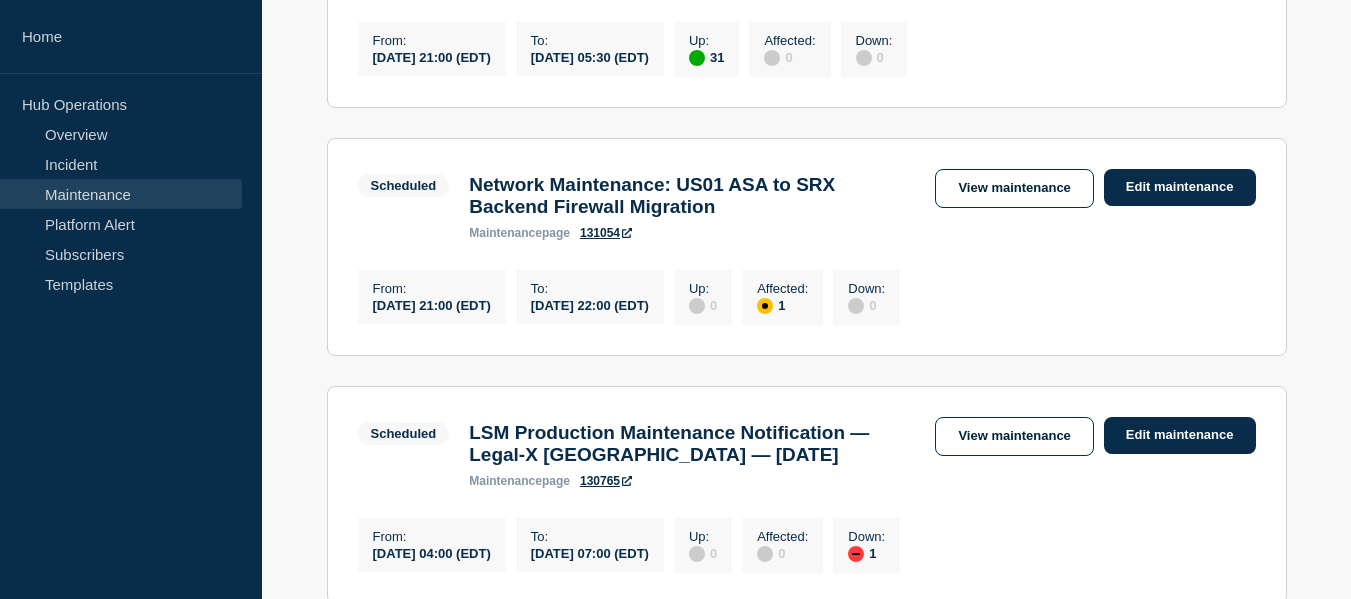 scroll, scrollTop: 2000, scrollLeft: 0, axis: vertical 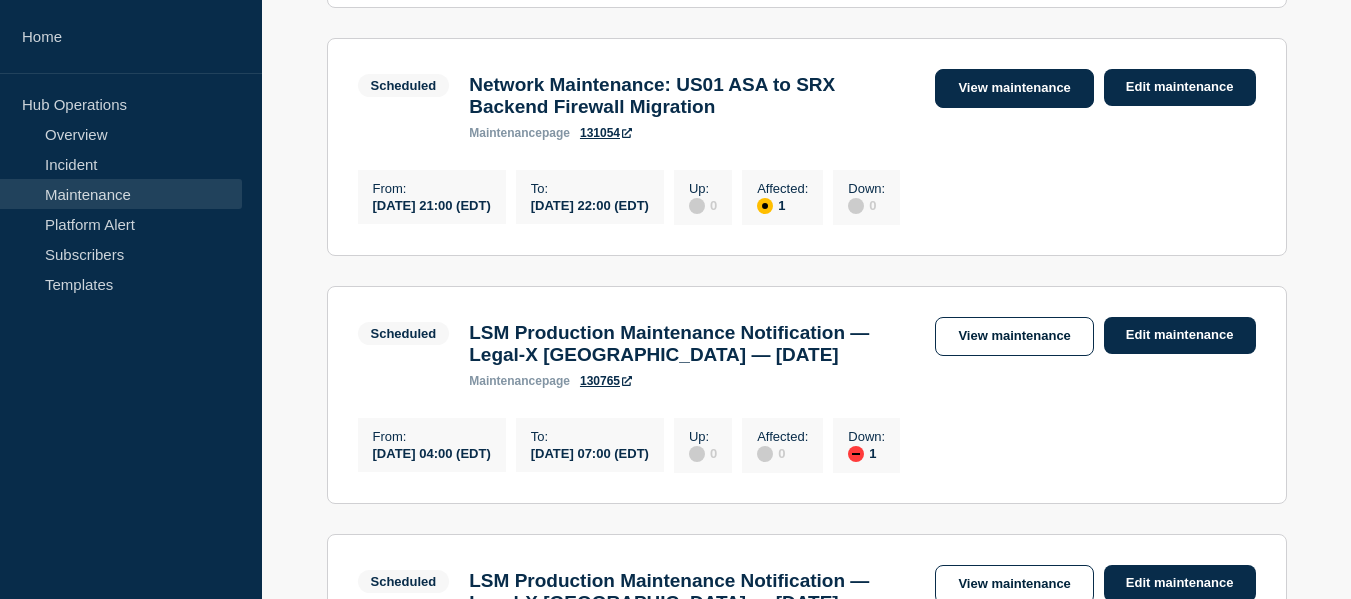 click on "View maintenance" at bounding box center (1014, 88) 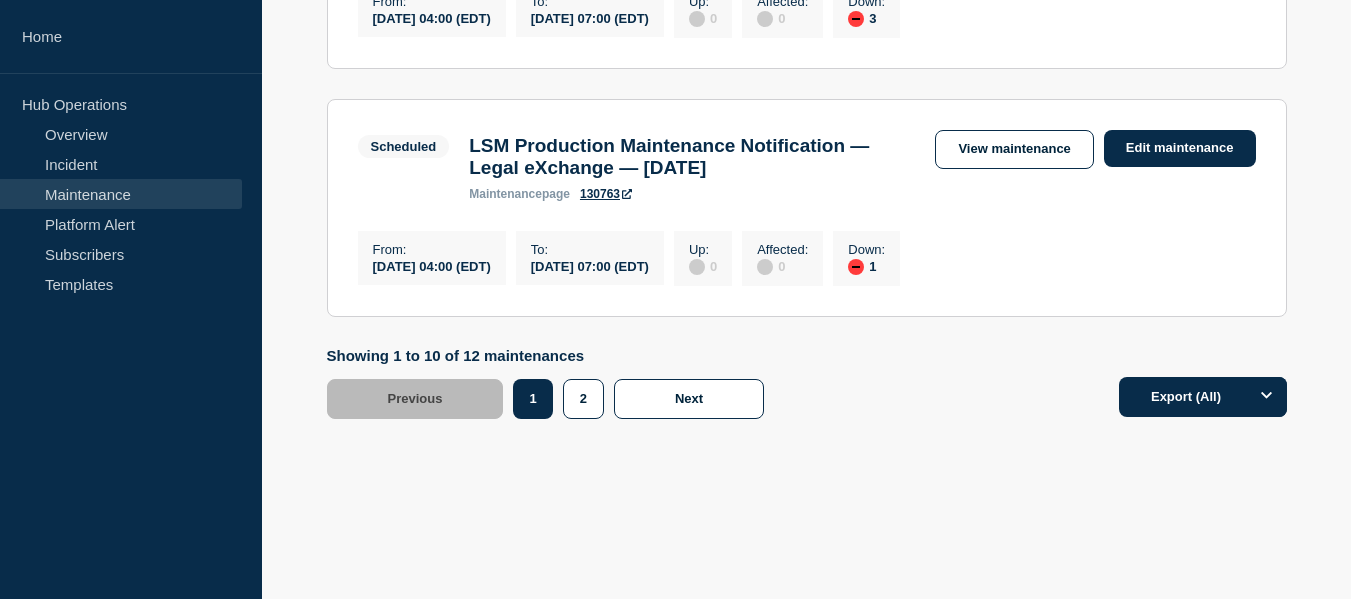 scroll, scrollTop: 3174, scrollLeft: 0, axis: vertical 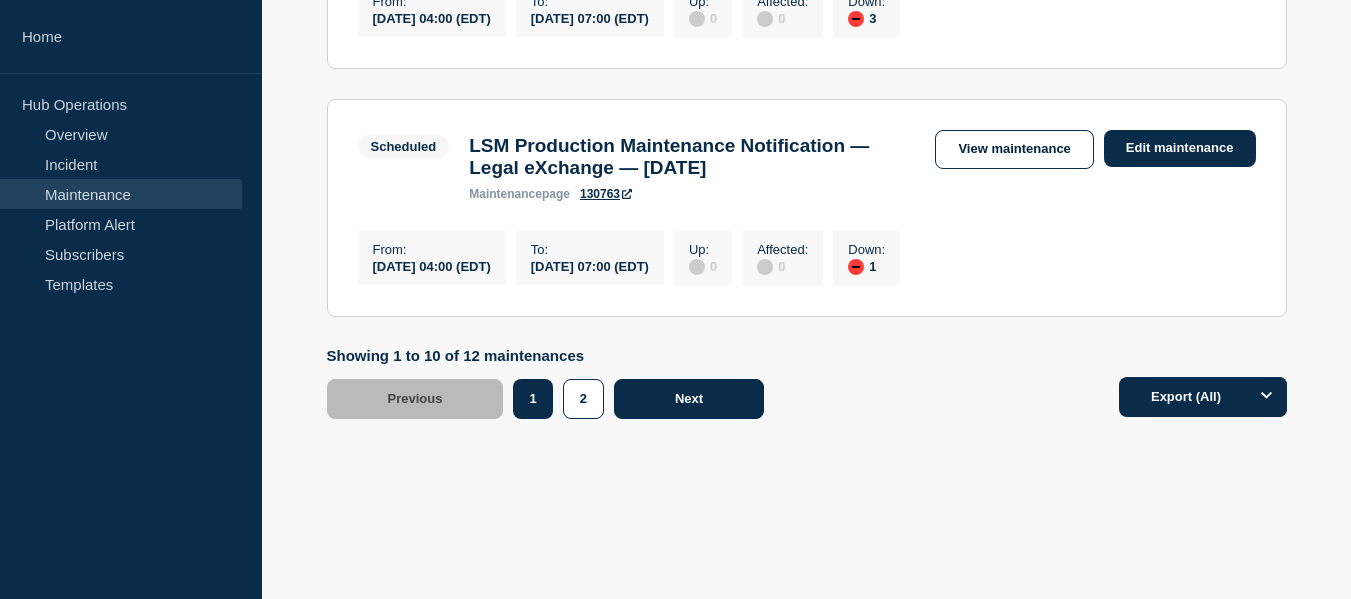 click on "Next" 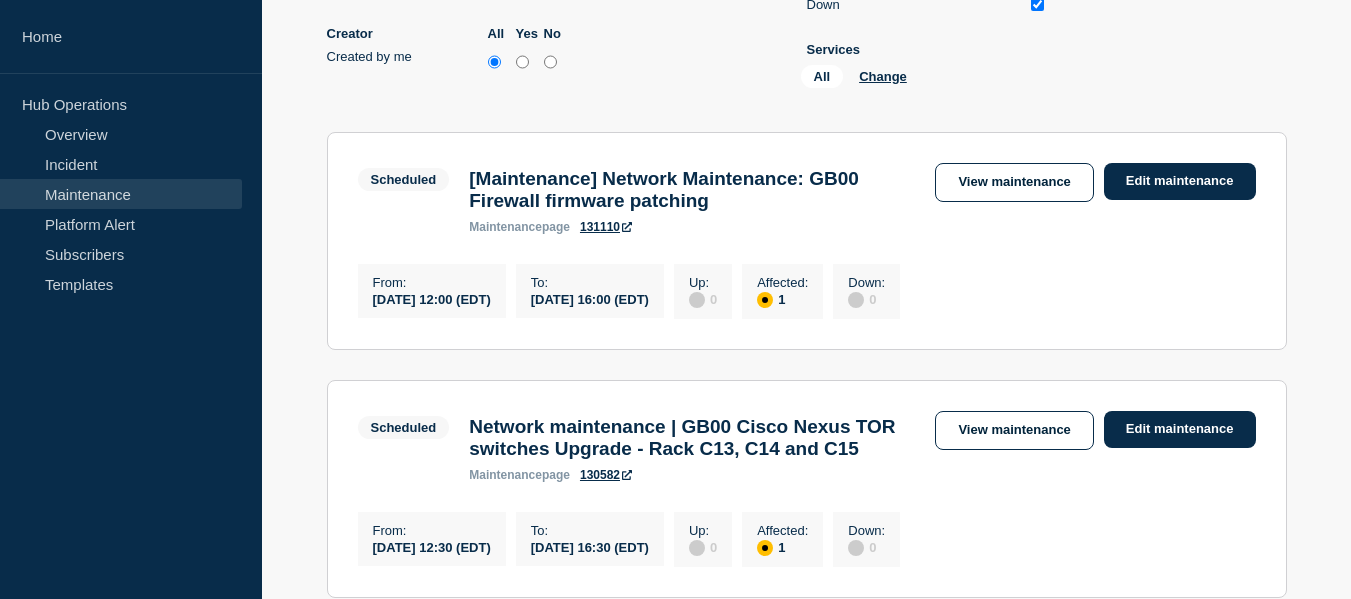 scroll, scrollTop: 700, scrollLeft: 0, axis: vertical 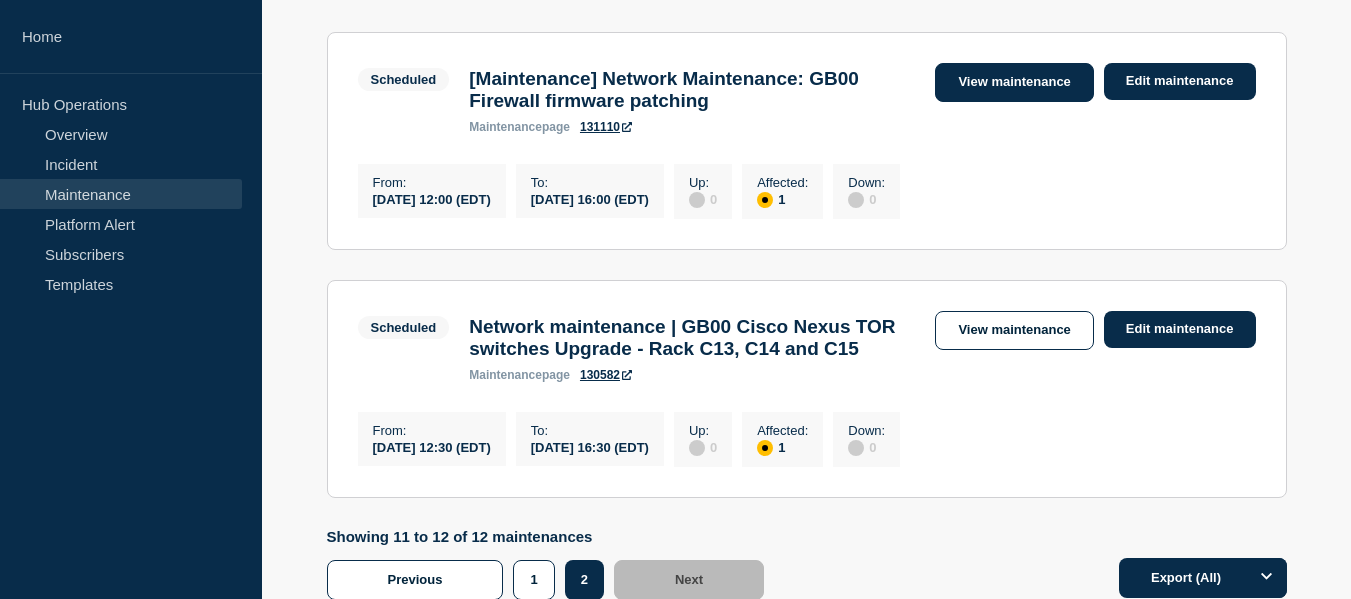 click on "View maintenance" at bounding box center [1014, 82] 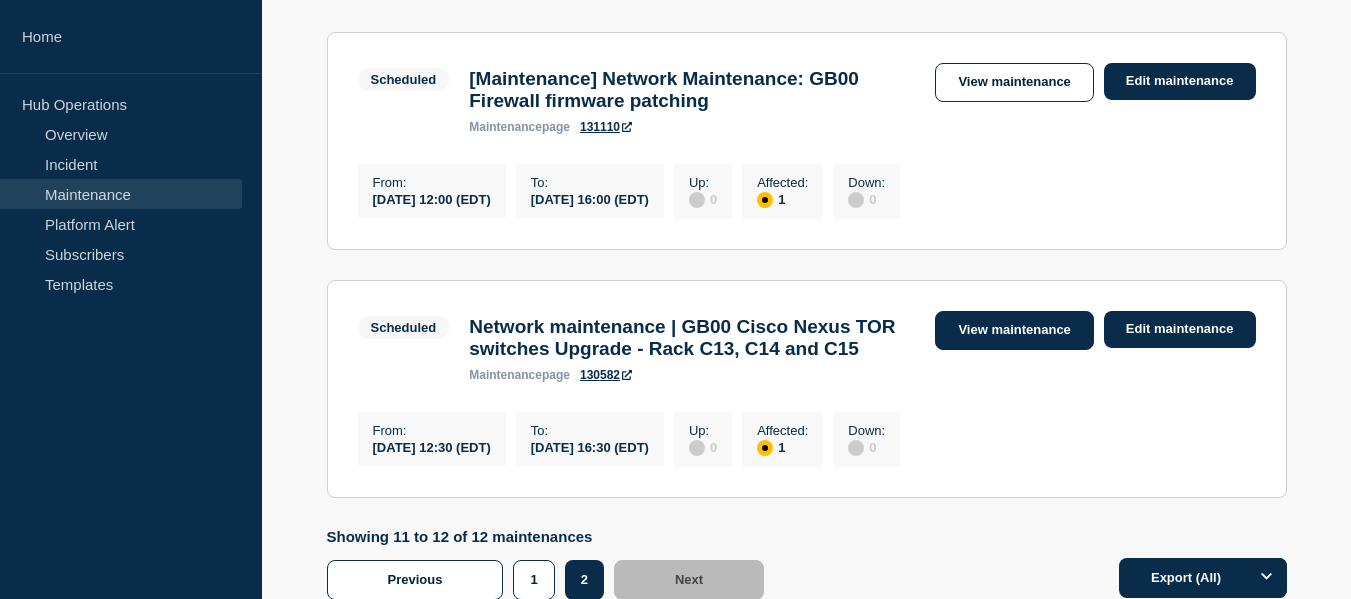 click on "View maintenance" at bounding box center (1014, 330) 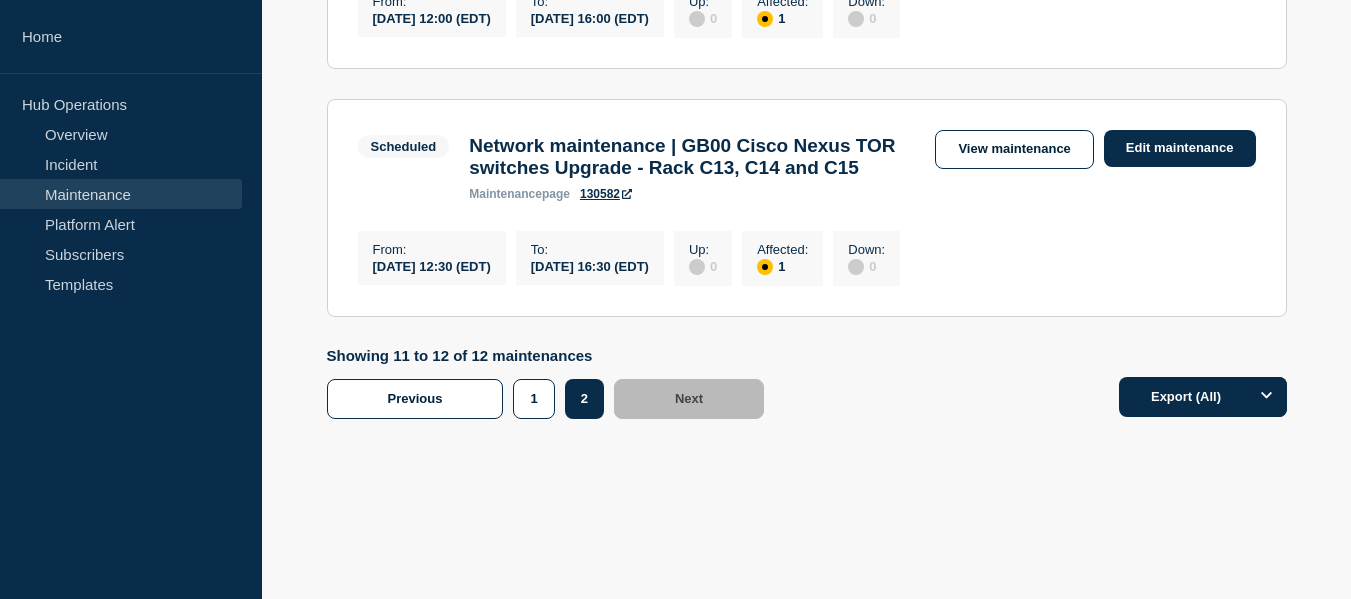 scroll, scrollTop: 932, scrollLeft: 0, axis: vertical 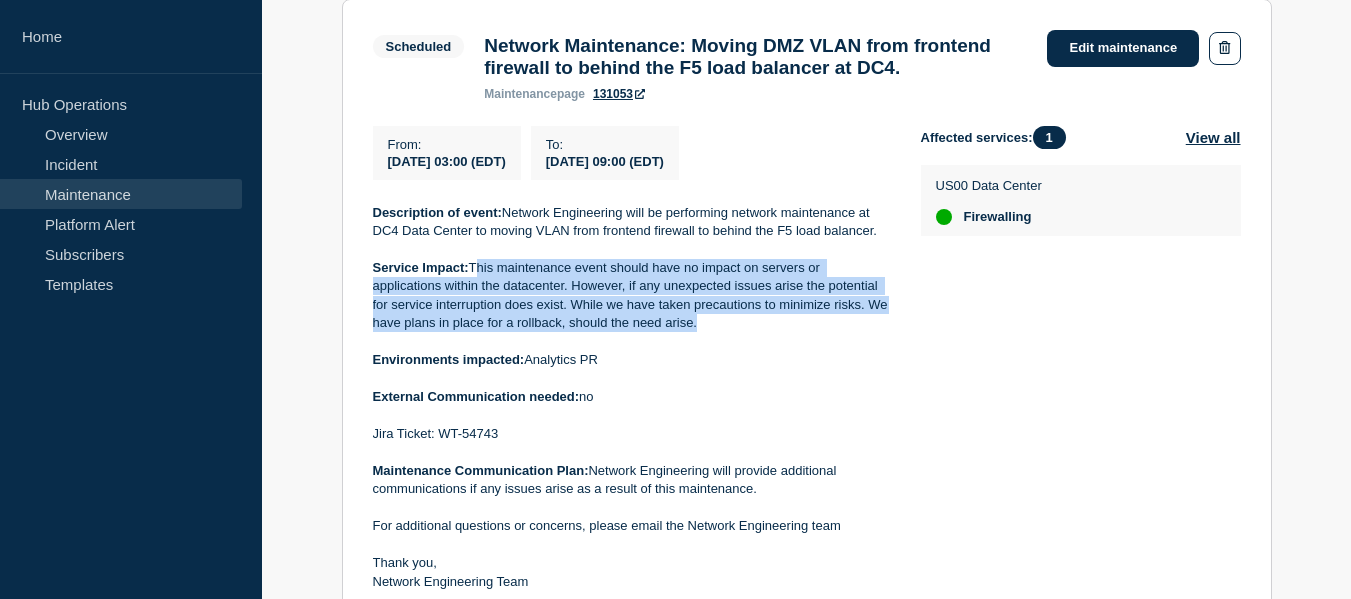 drag, startPoint x: 694, startPoint y: 365, endPoint x: 473, endPoint y: 308, distance: 228.23233 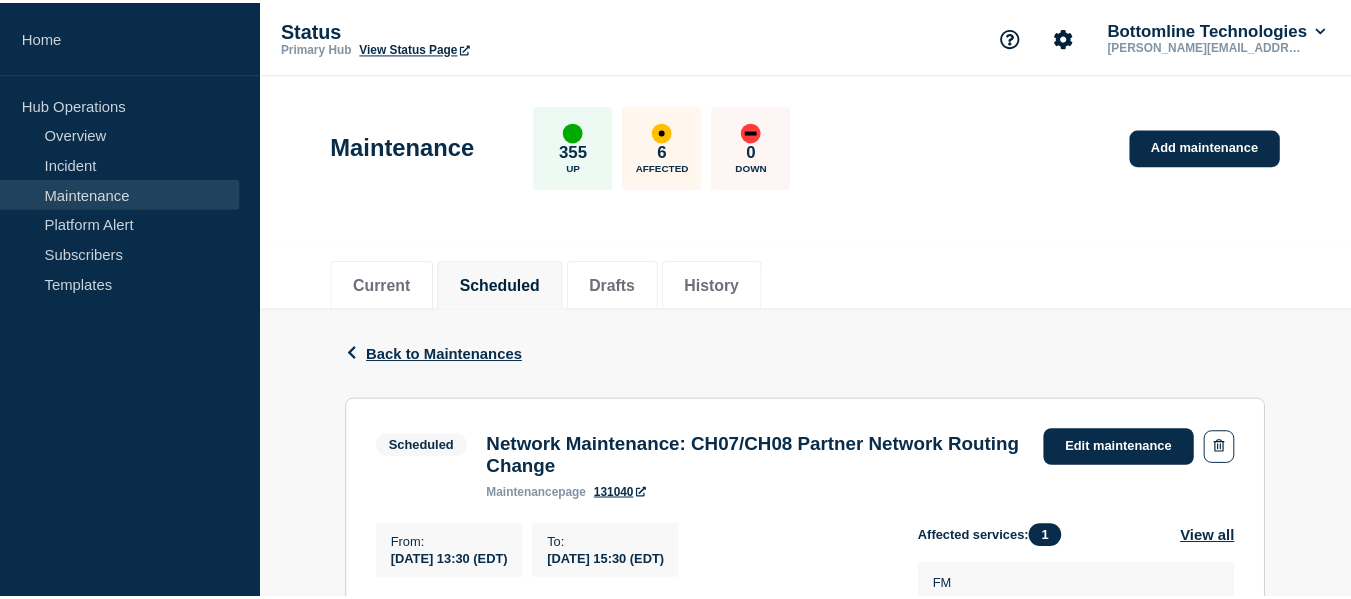 scroll, scrollTop: 0, scrollLeft: 0, axis: both 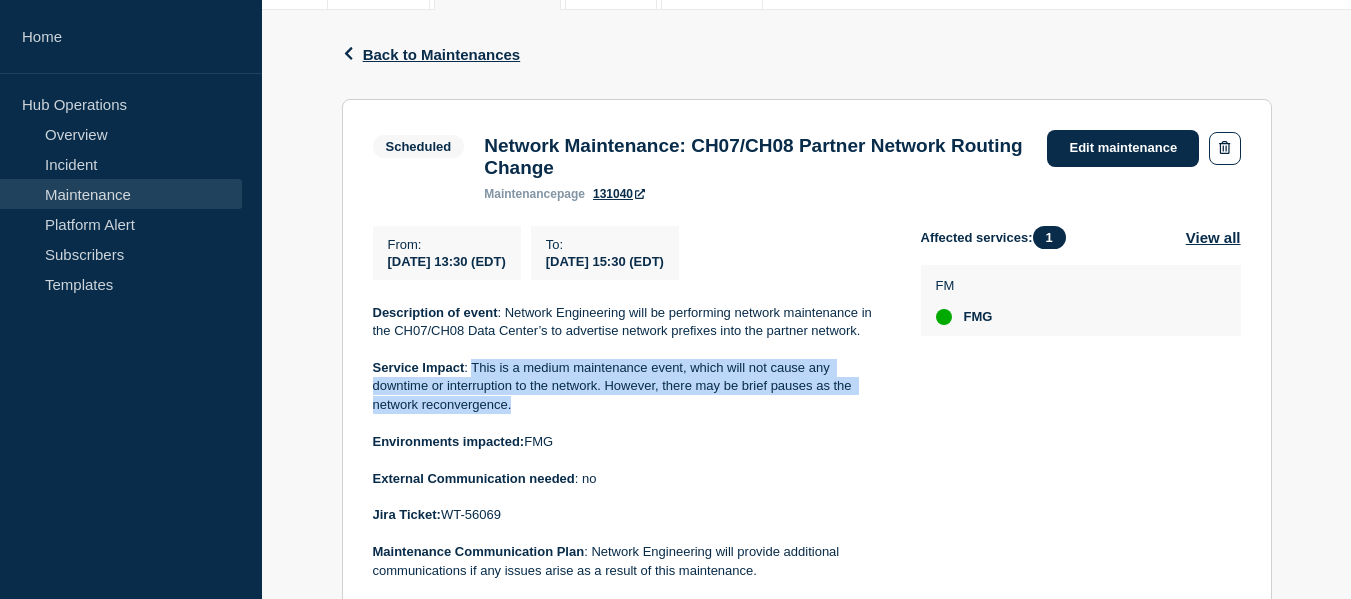 drag, startPoint x: 474, startPoint y: 375, endPoint x: 549, endPoint y: 422, distance: 88.50989 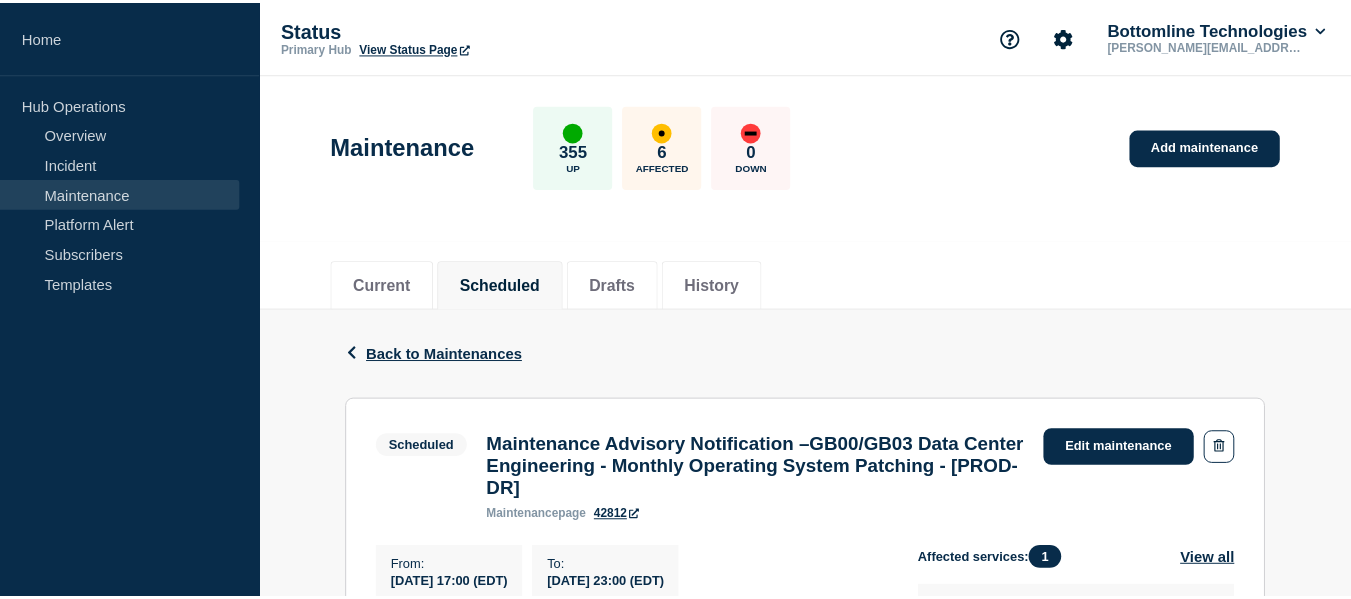 scroll, scrollTop: 0, scrollLeft: 0, axis: both 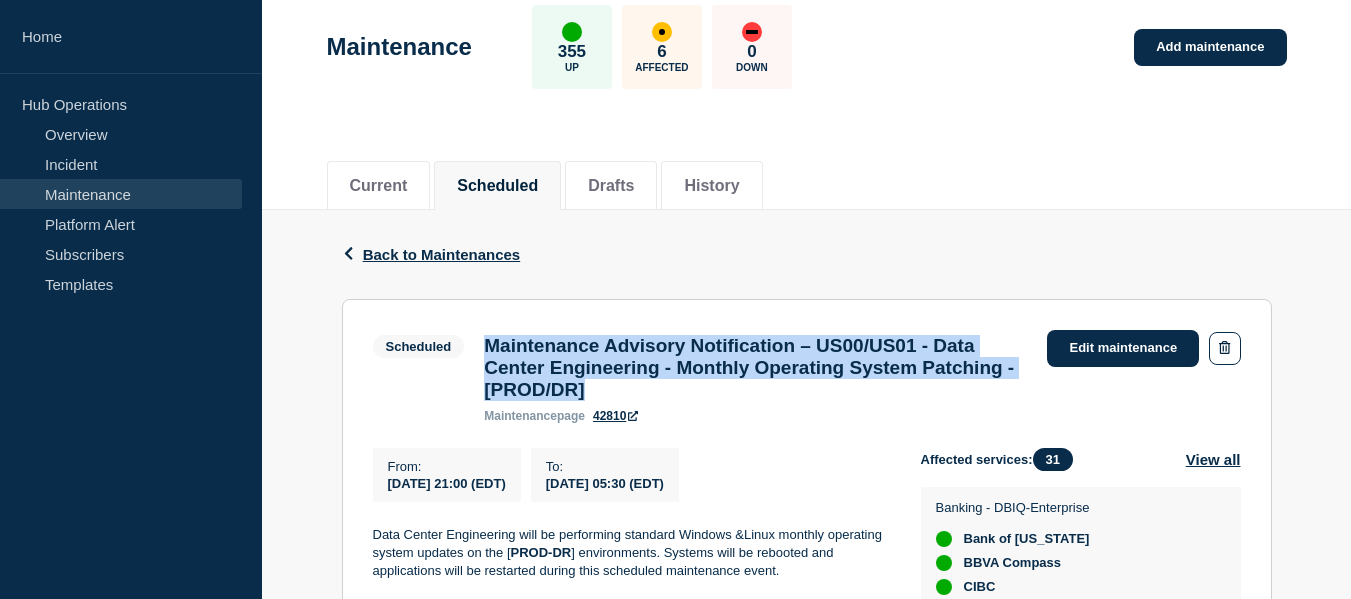 drag, startPoint x: 799, startPoint y: 403, endPoint x: 485, endPoint y: 354, distance: 317.80026 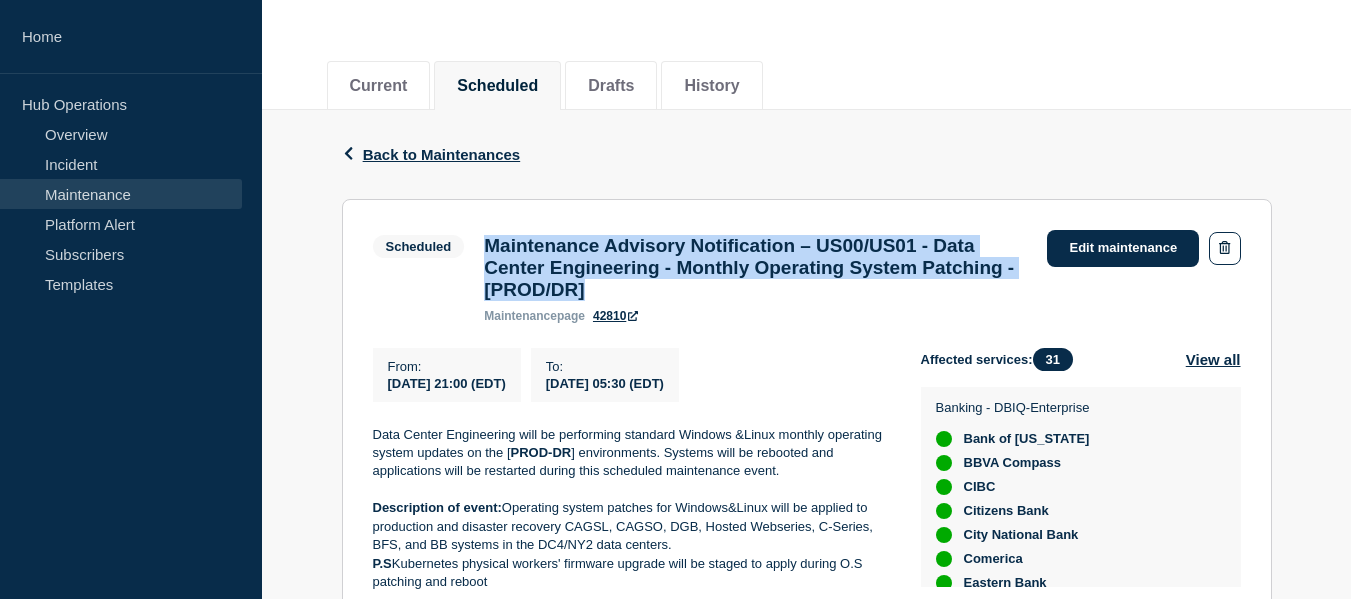 drag, startPoint x: 760, startPoint y: 399, endPoint x: 379, endPoint y: 380, distance: 381.47345 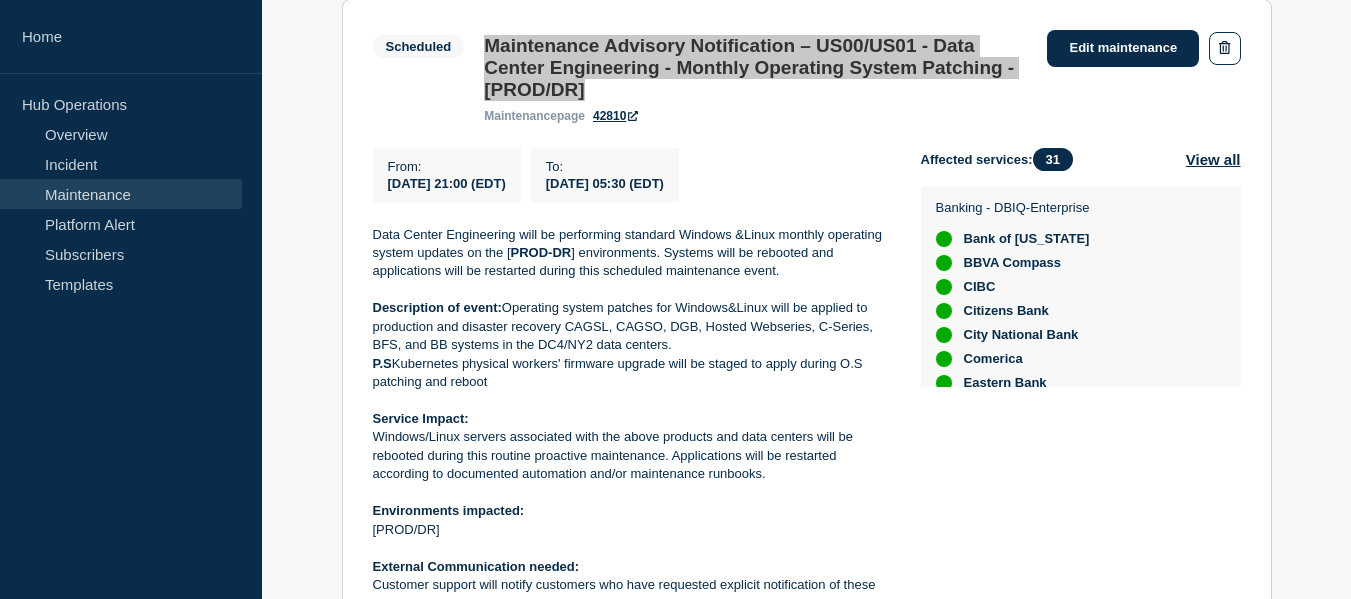 scroll, scrollTop: 500, scrollLeft: 0, axis: vertical 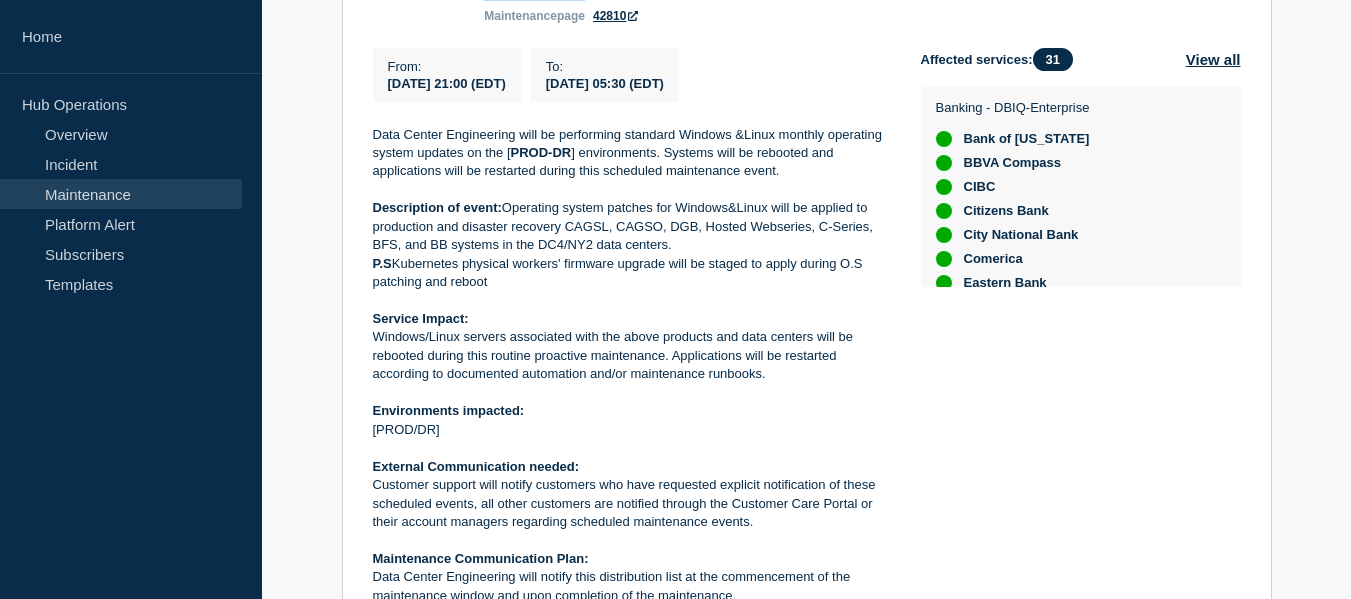 drag, startPoint x: 376, startPoint y: 350, endPoint x: 771, endPoint y: 394, distance: 397.44308 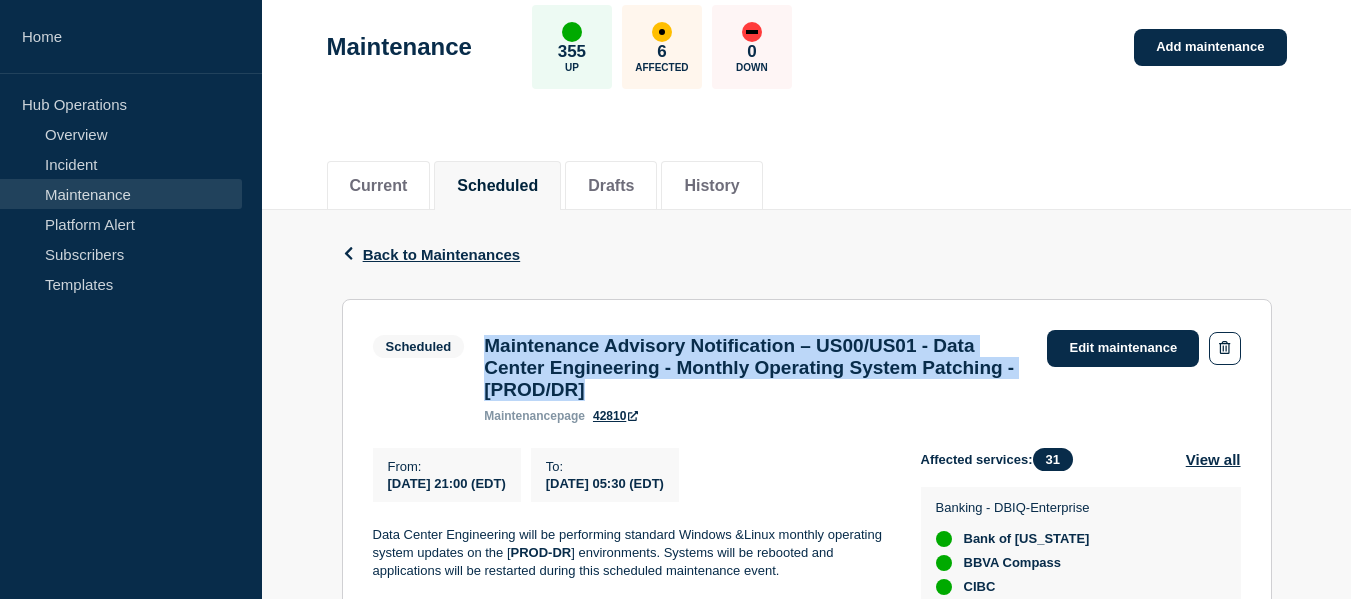 scroll, scrollTop: 0, scrollLeft: 0, axis: both 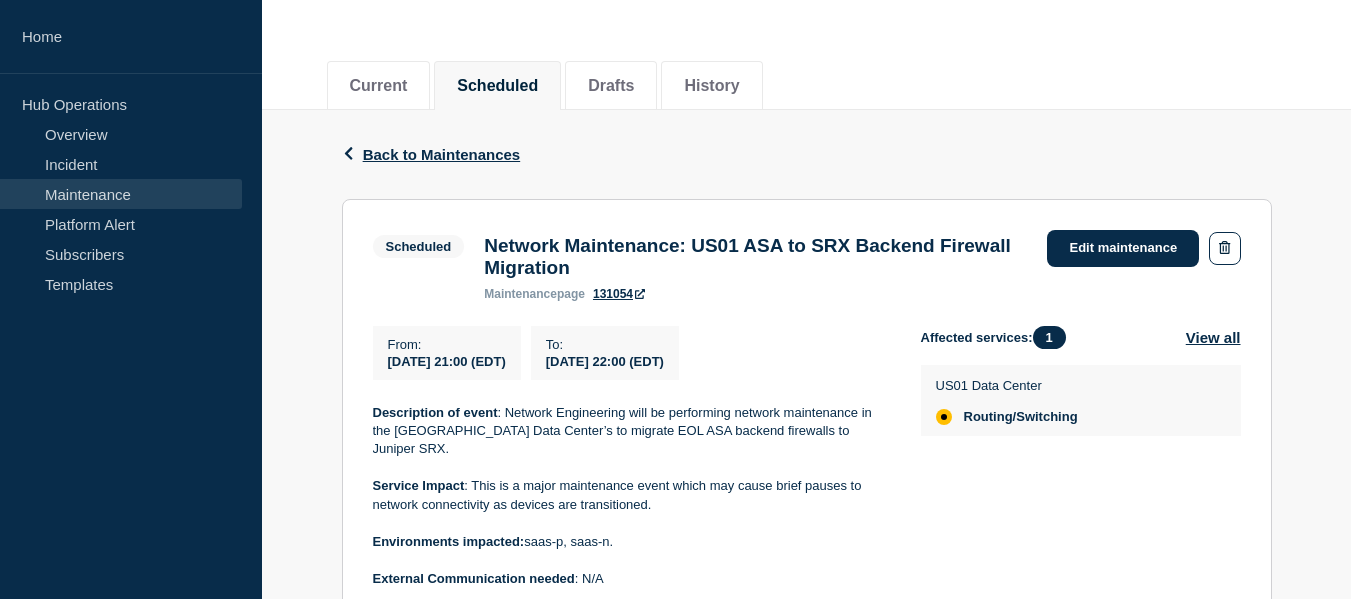 drag, startPoint x: 760, startPoint y: 367, endPoint x: 390, endPoint y: 358, distance: 370.10944 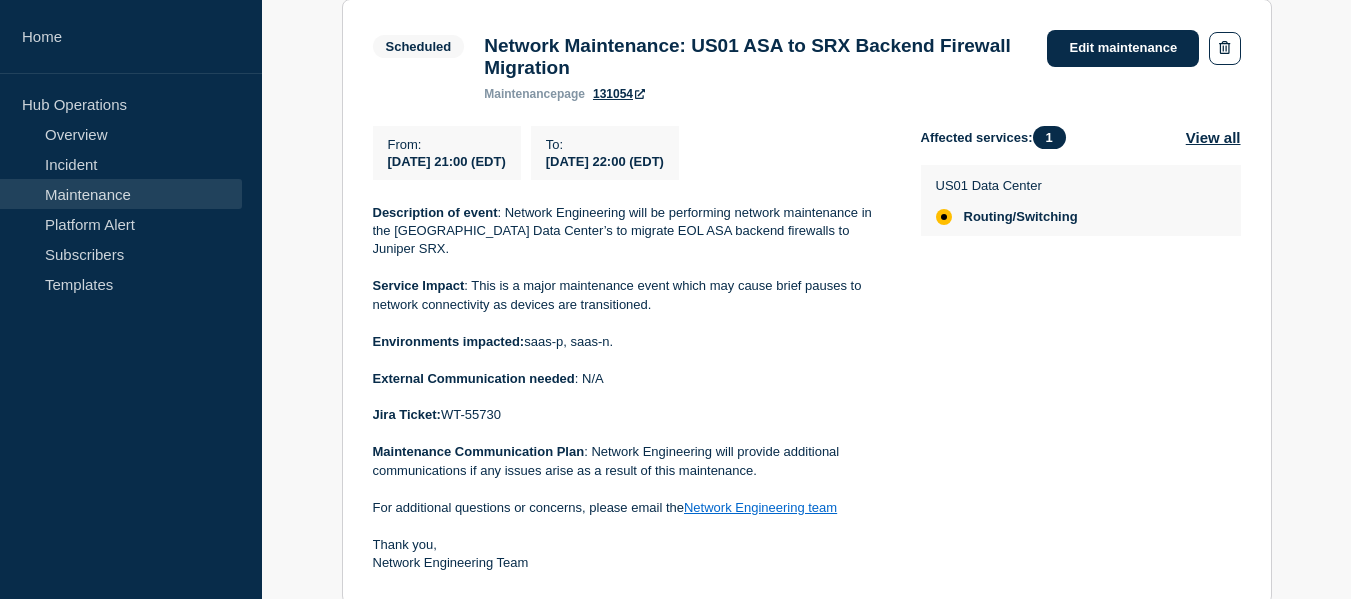 scroll, scrollTop: 500, scrollLeft: 0, axis: vertical 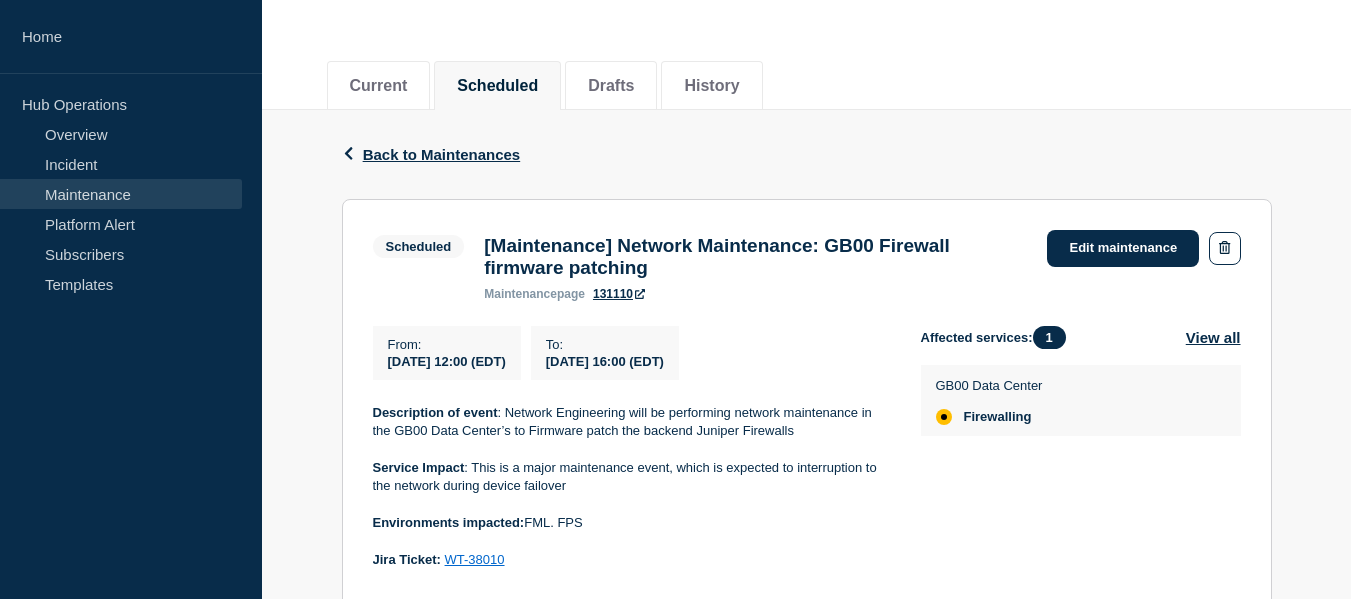drag, startPoint x: 390, startPoint y: 370, endPoint x: 763, endPoint y: 379, distance: 373.10855 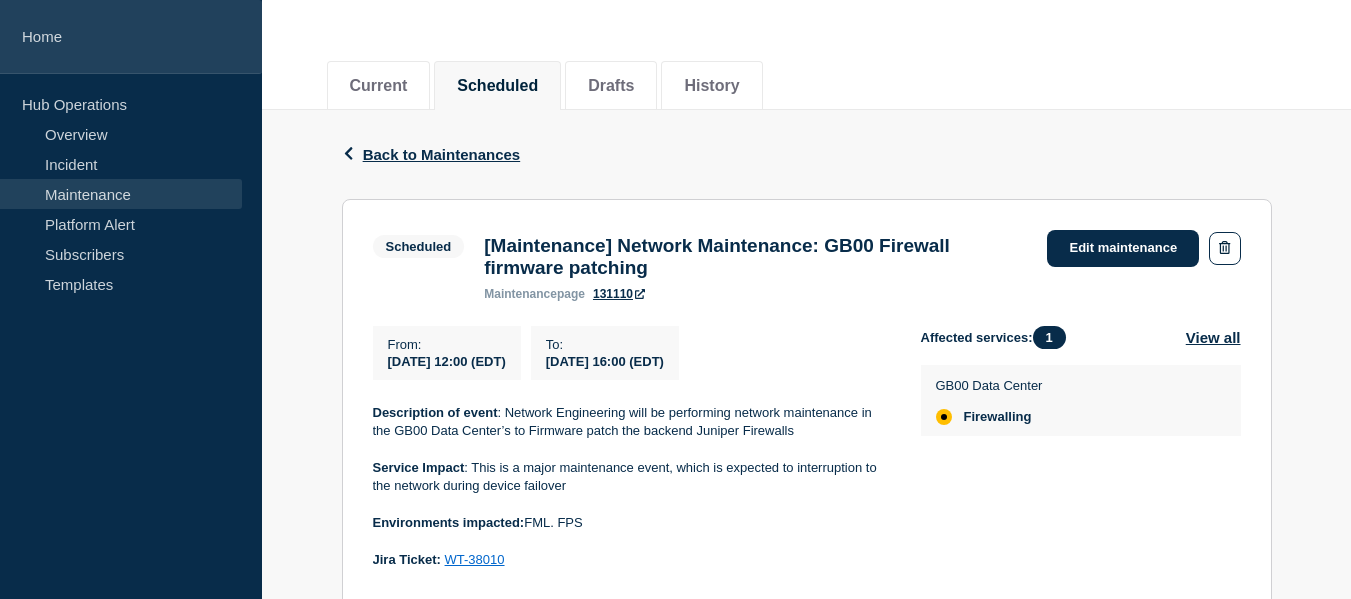 copy on "2025-07-26 12:00 (EDT) To : 2025-07-26 16:00 (EDT)" 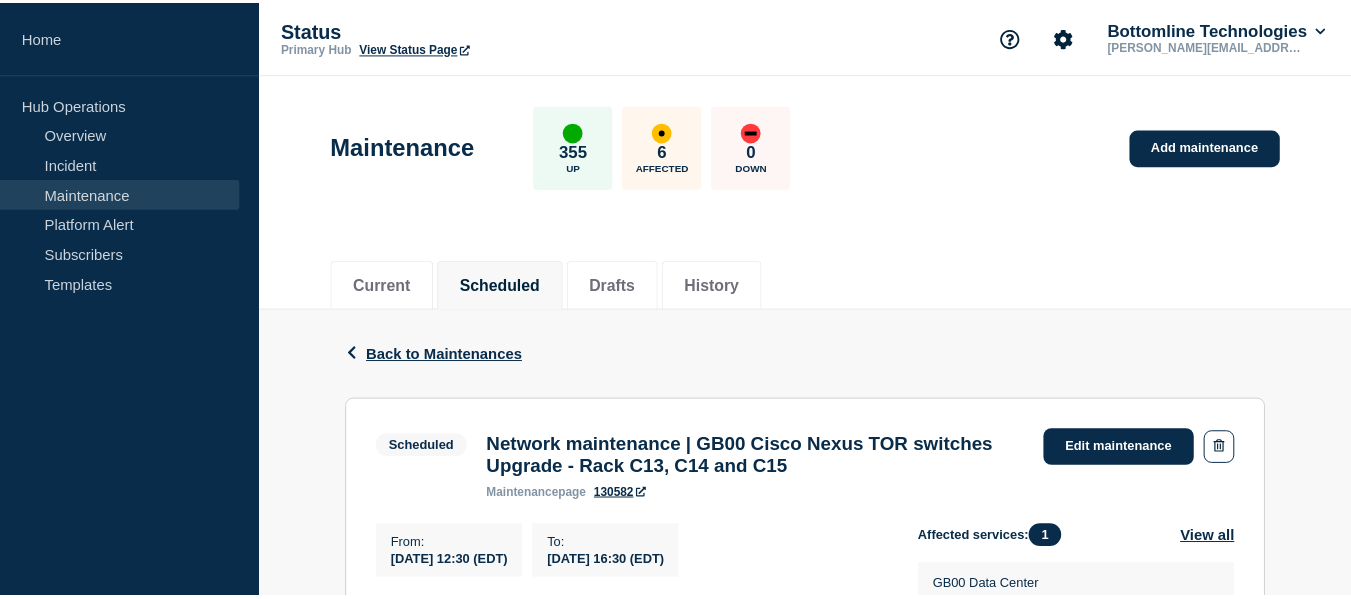 scroll, scrollTop: 0, scrollLeft: 0, axis: both 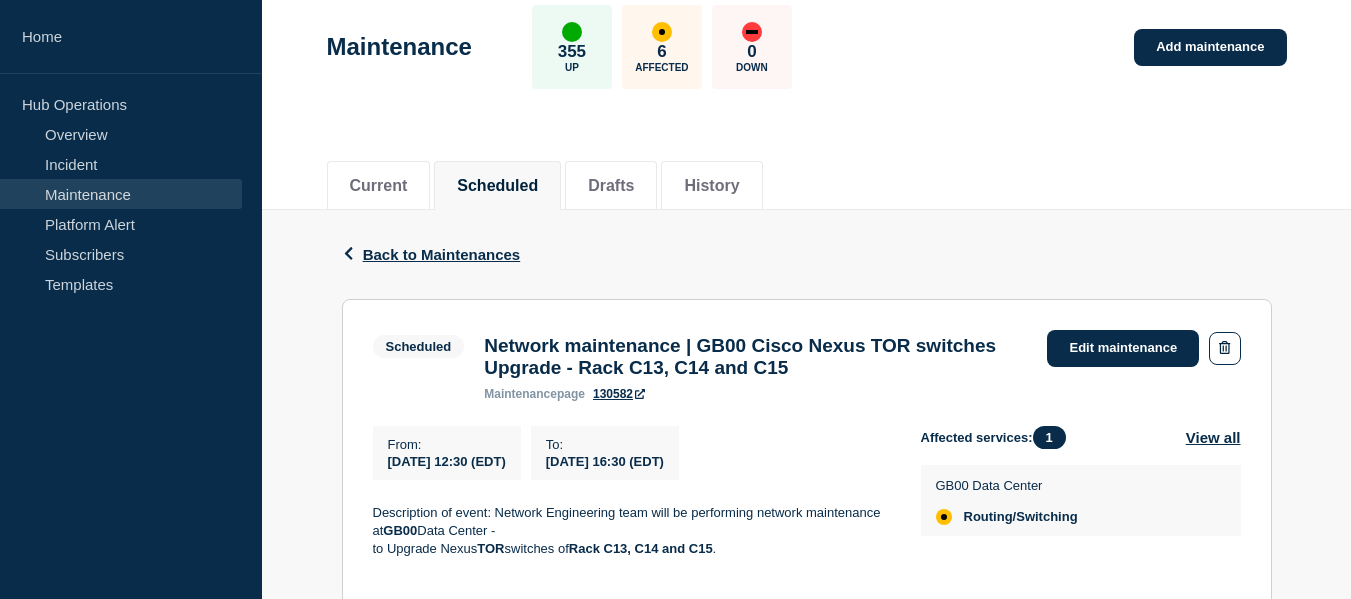 drag, startPoint x: 761, startPoint y: 470, endPoint x: 384, endPoint y: 455, distance: 377.29828 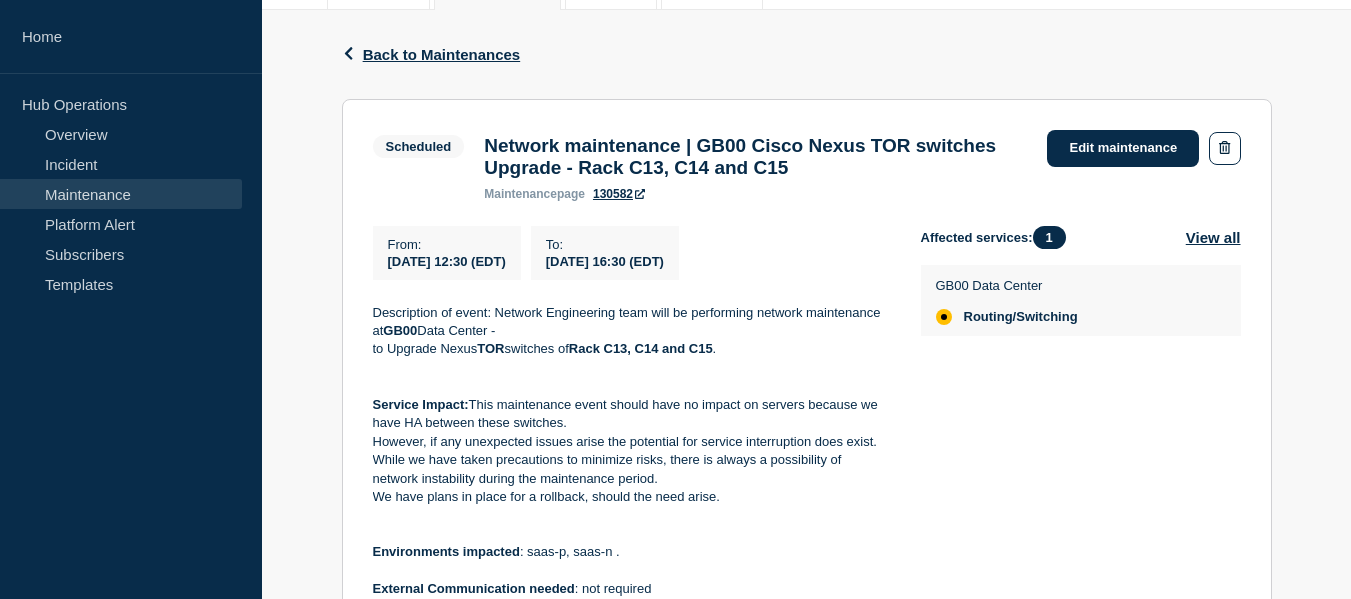 scroll, scrollTop: 400, scrollLeft: 0, axis: vertical 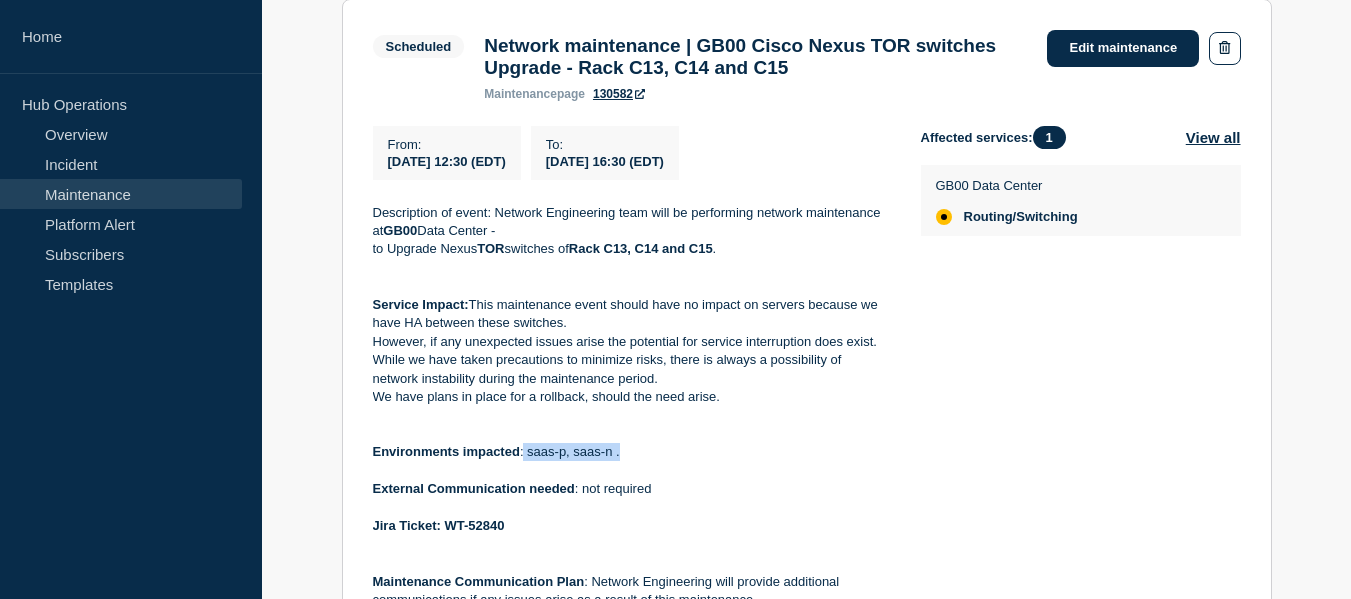 drag, startPoint x: 643, startPoint y: 468, endPoint x: 523, endPoint y: 461, distance: 120.203995 